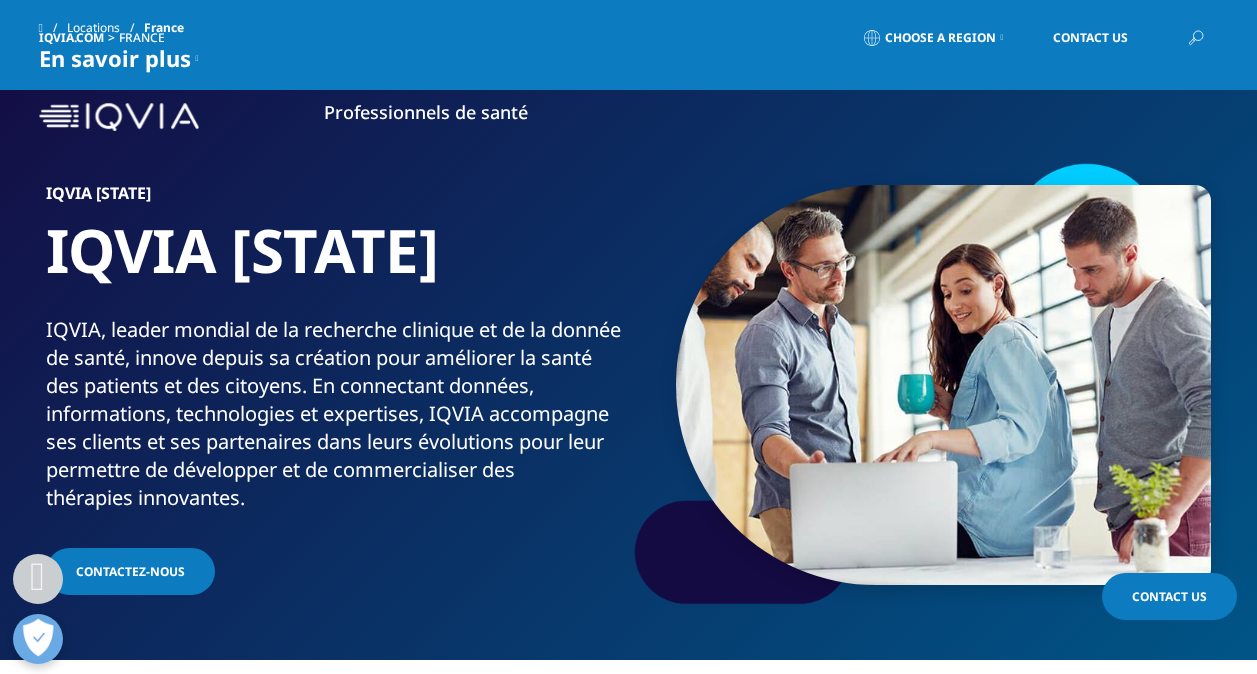 scroll, scrollTop: 669, scrollLeft: 0, axis: vertical 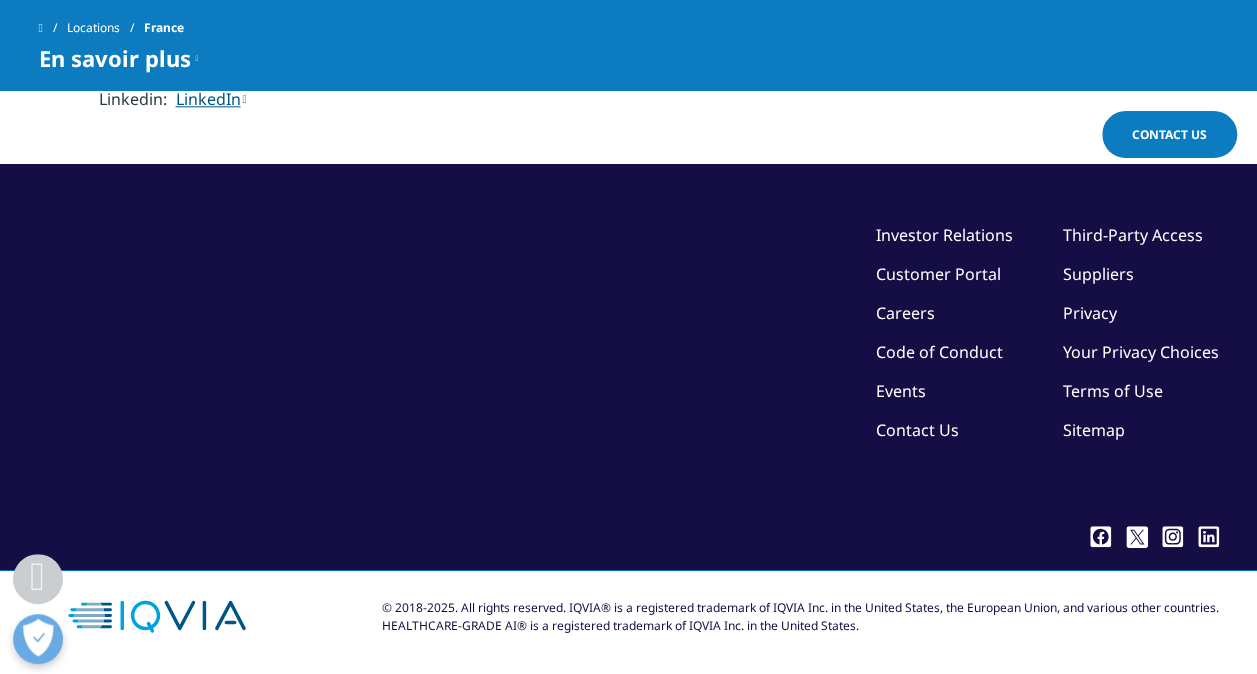 click on "Contact Us" at bounding box center (917, 430) 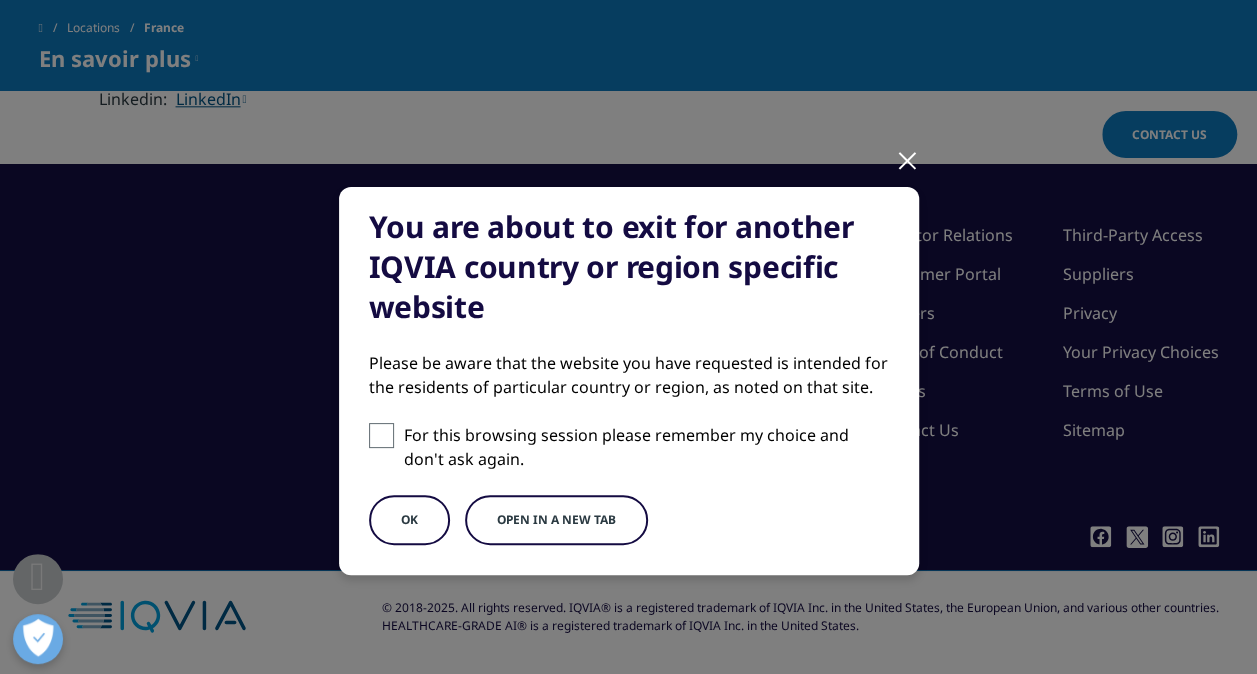 click on "OK" at bounding box center (409, 520) 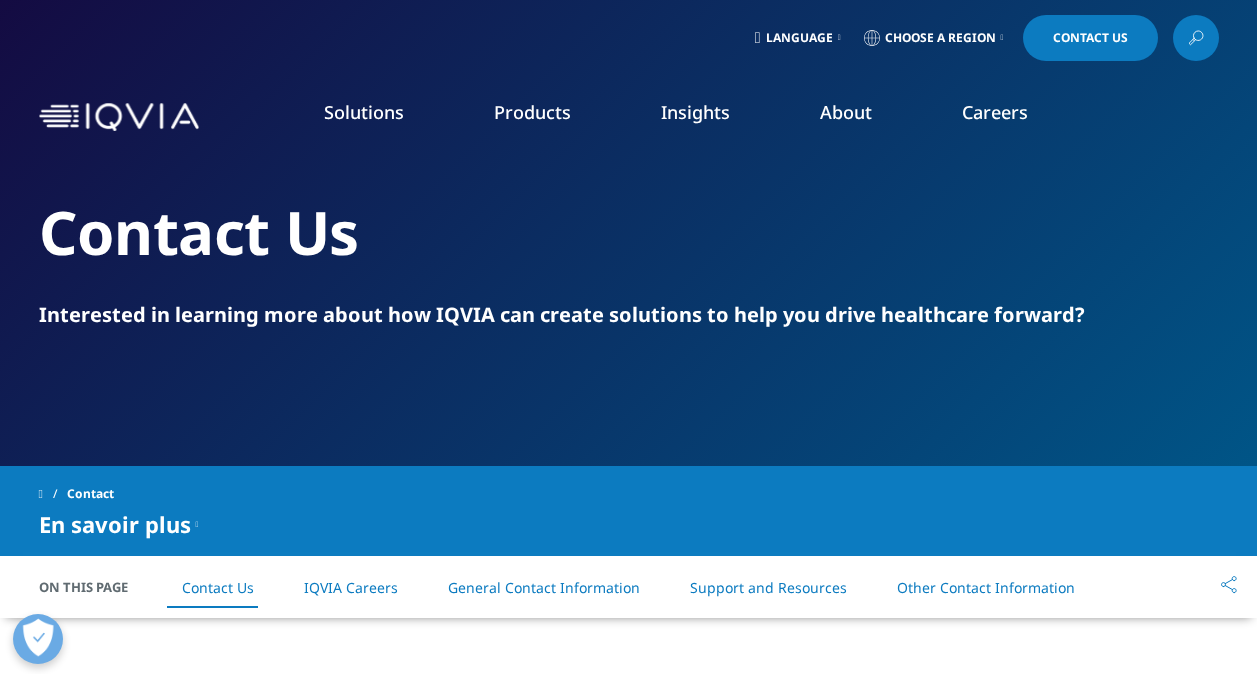 scroll, scrollTop: 0, scrollLeft: 0, axis: both 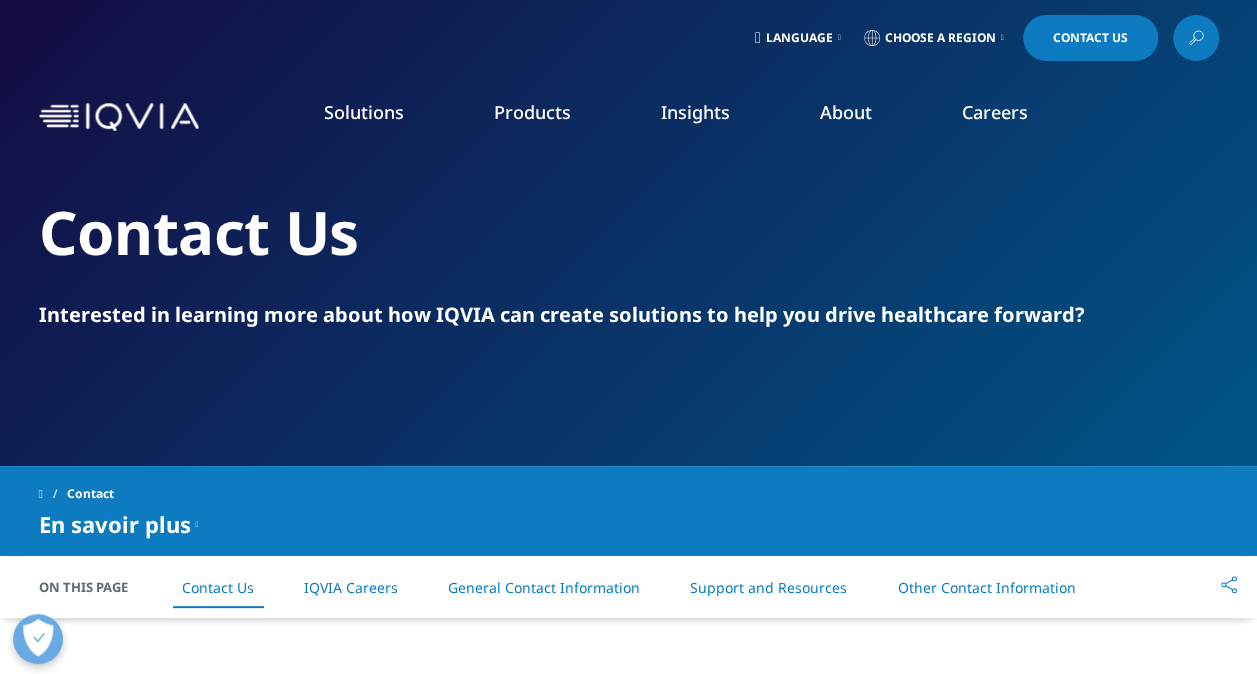 click on "Our Story" at bounding box center [490, 269] 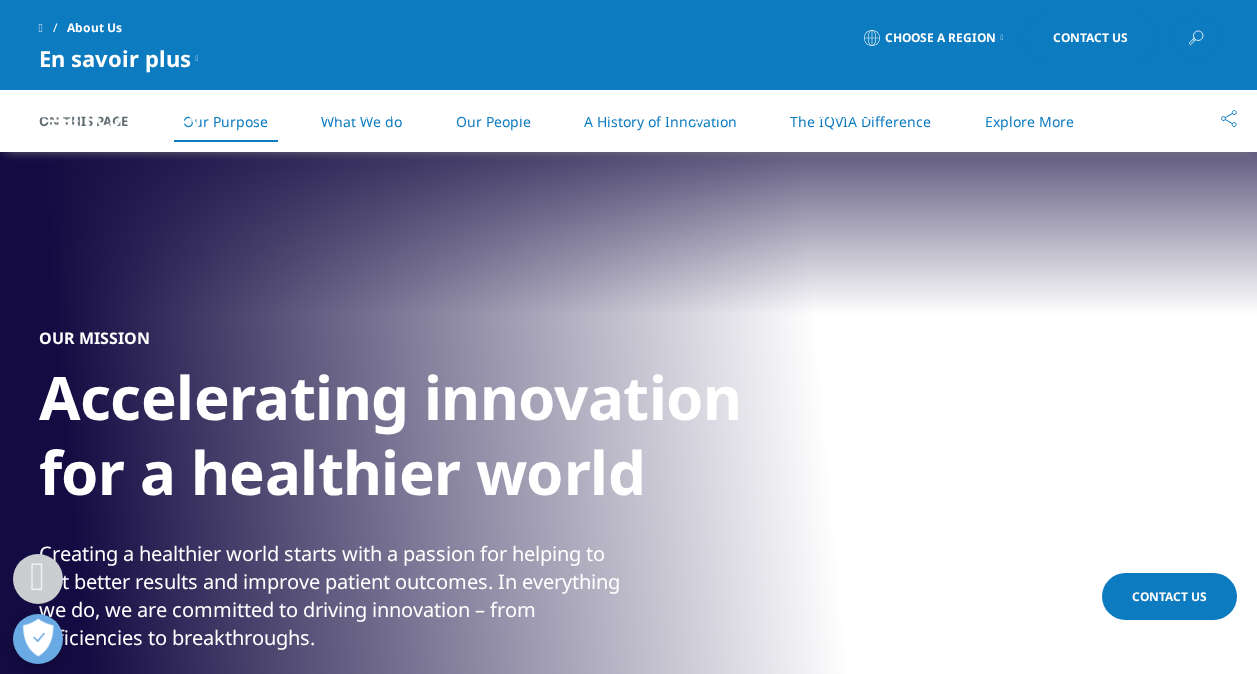 scroll, scrollTop: 1200, scrollLeft: 0, axis: vertical 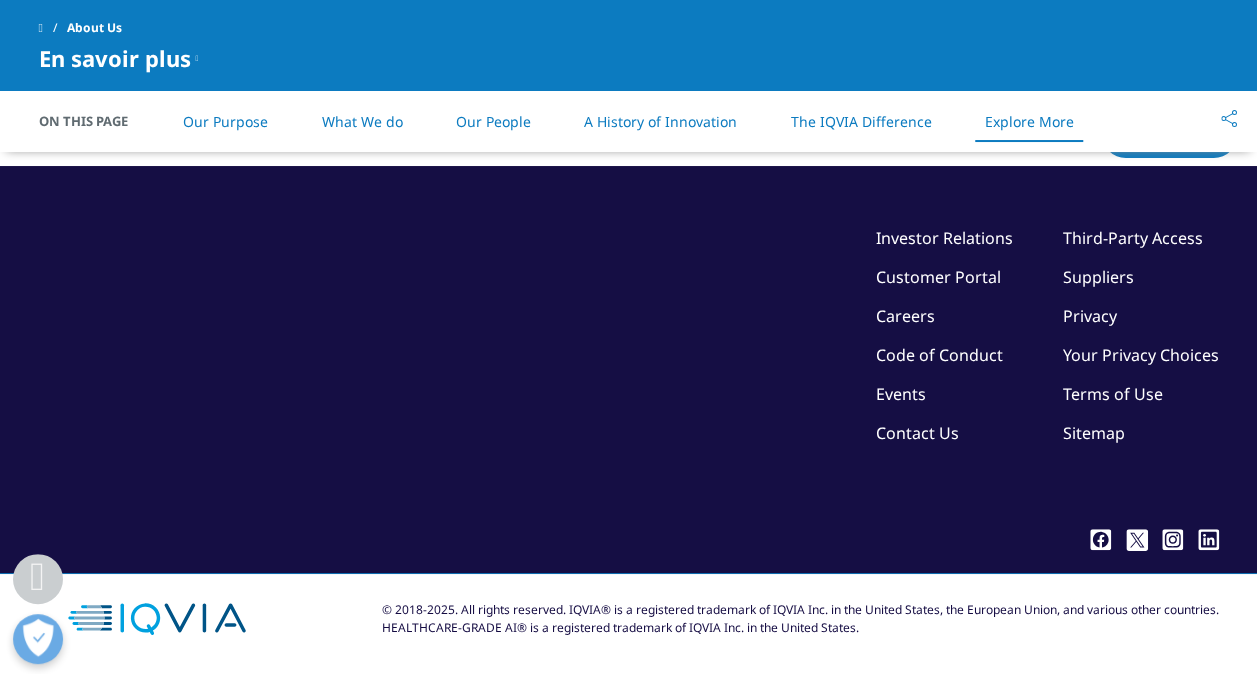 click on "Contact Us" at bounding box center (917, 433) 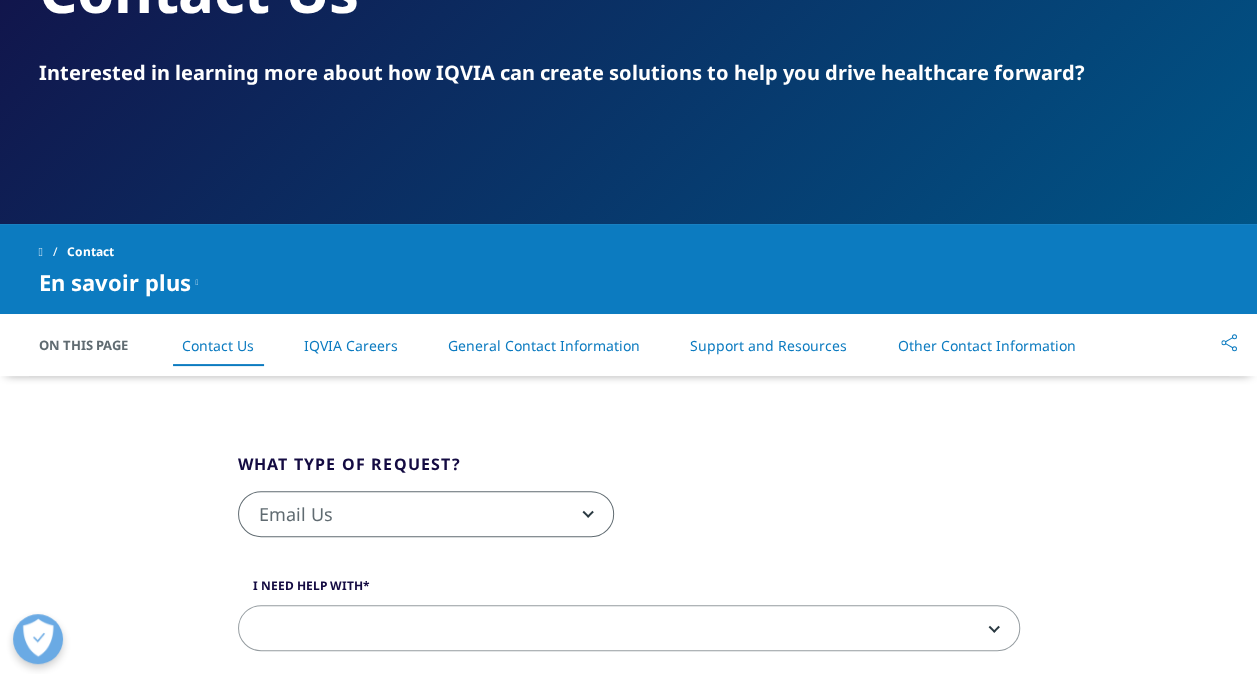scroll, scrollTop: 328, scrollLeft: 0, axis: vertical 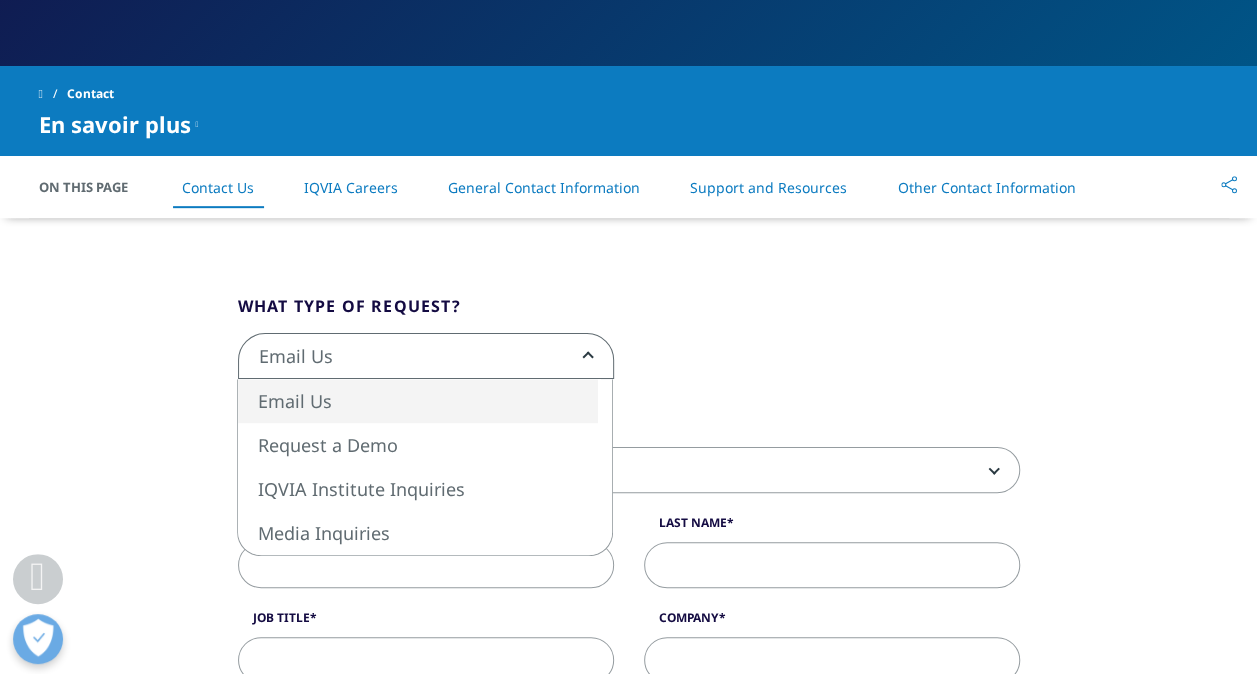 click on "Email Us" at bounding box center [426, 357] 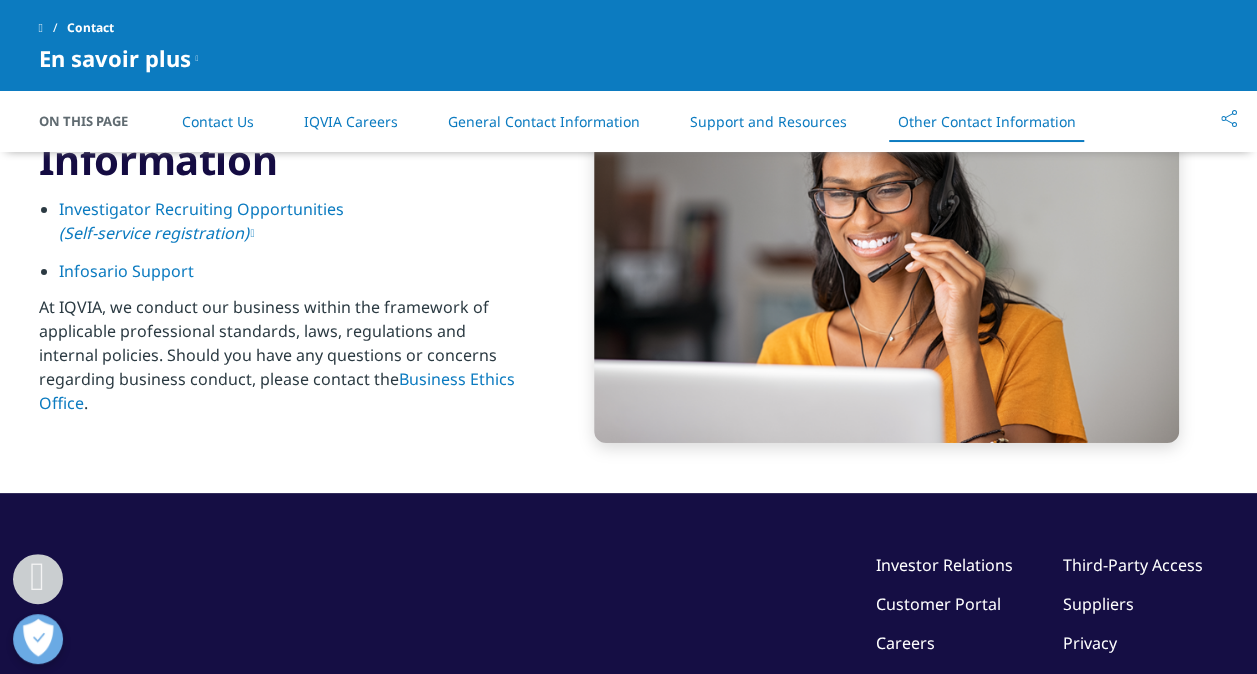 scroll, scrollTop: 3200, scrollLeft: 0, axis: vertical 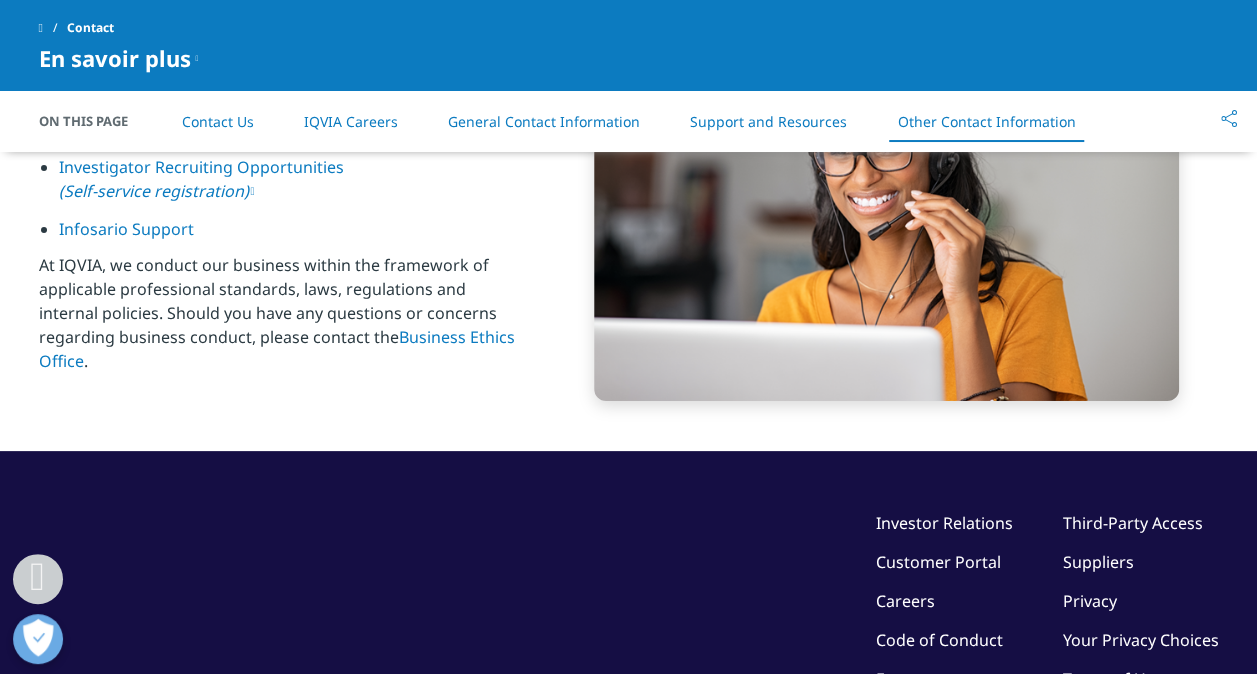 click on "Infosario Support" at bounding box center (126, 229) 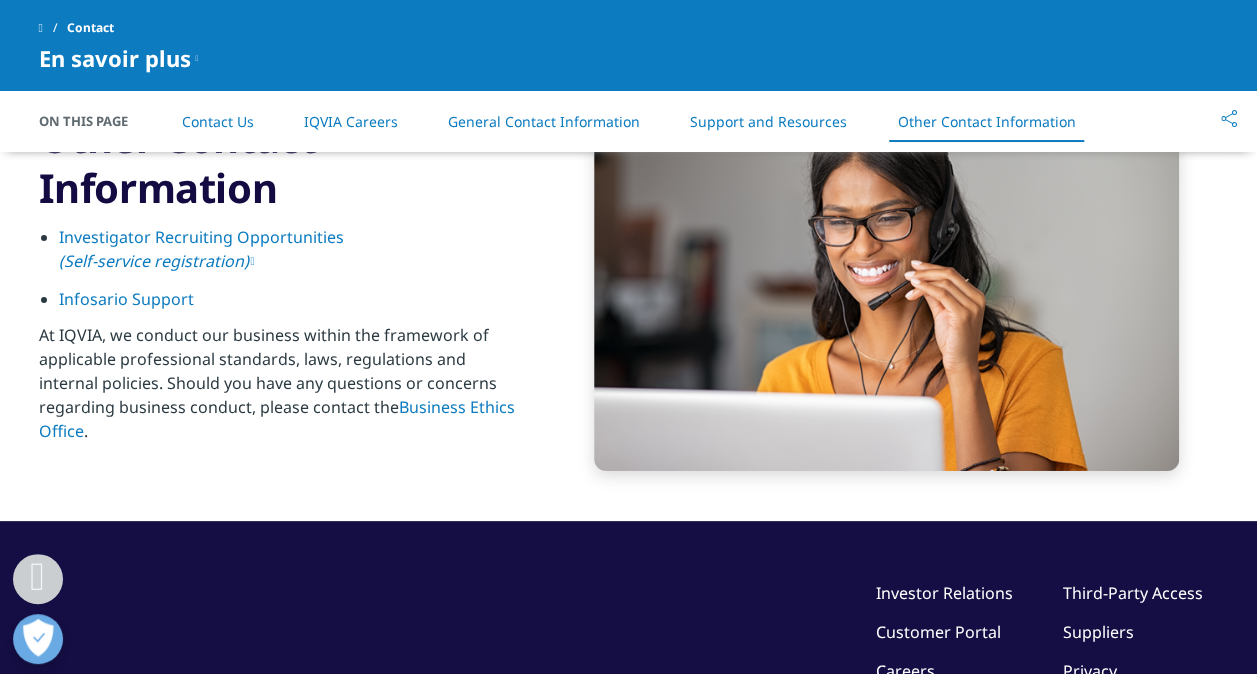 scroll, scrollTop: 3100, scrollLeft: 0, axis: vertical 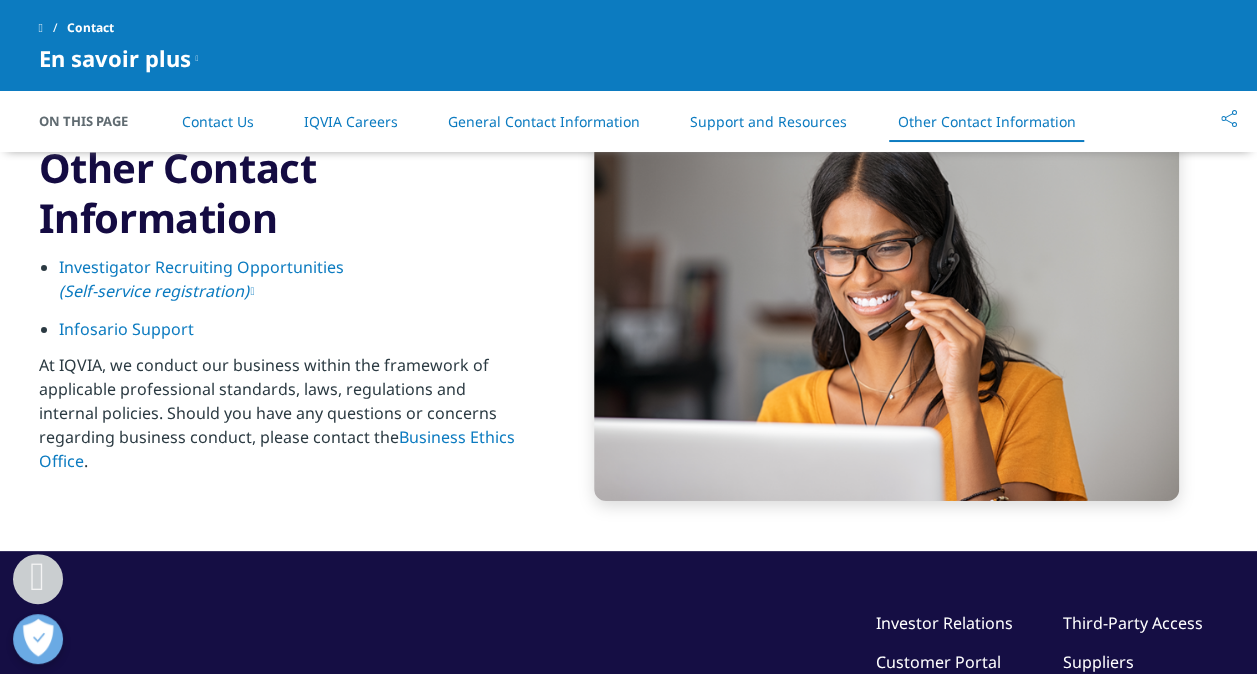 click on "Investigator Recruiting Opportunities
(Self-service registration)" at bounding box center (201, 279) 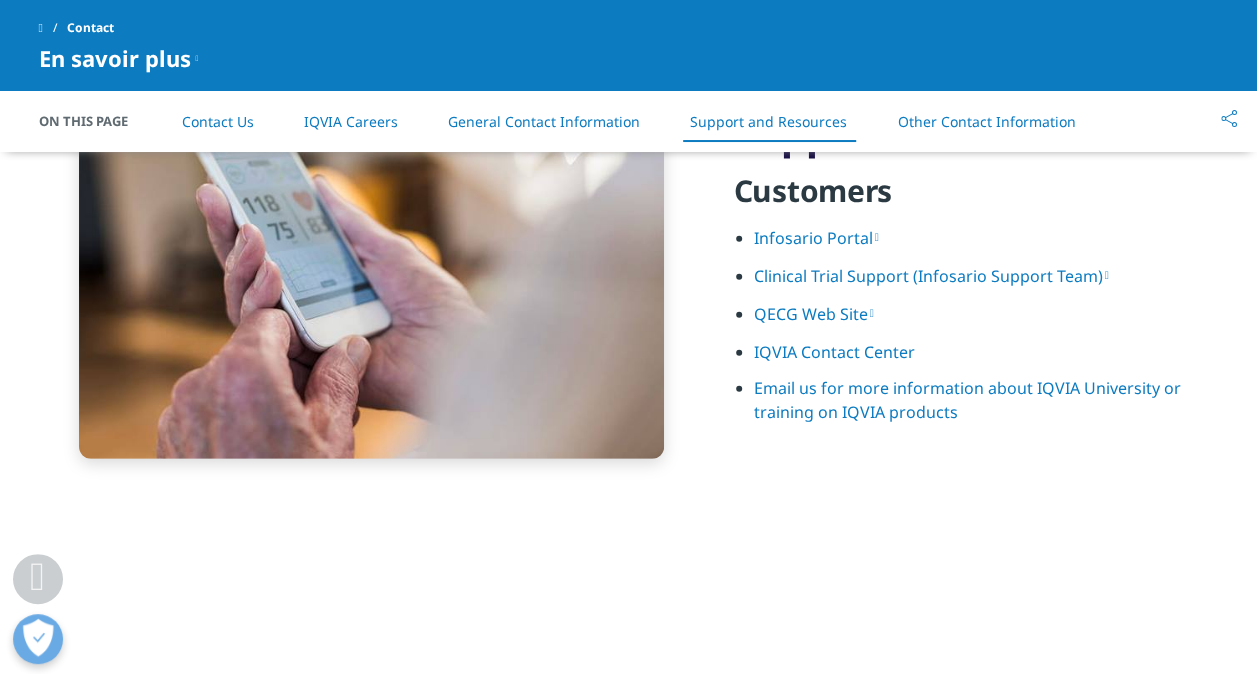 scroll, scrollTop: 2700, scrollLeft: 0, axis: vertical 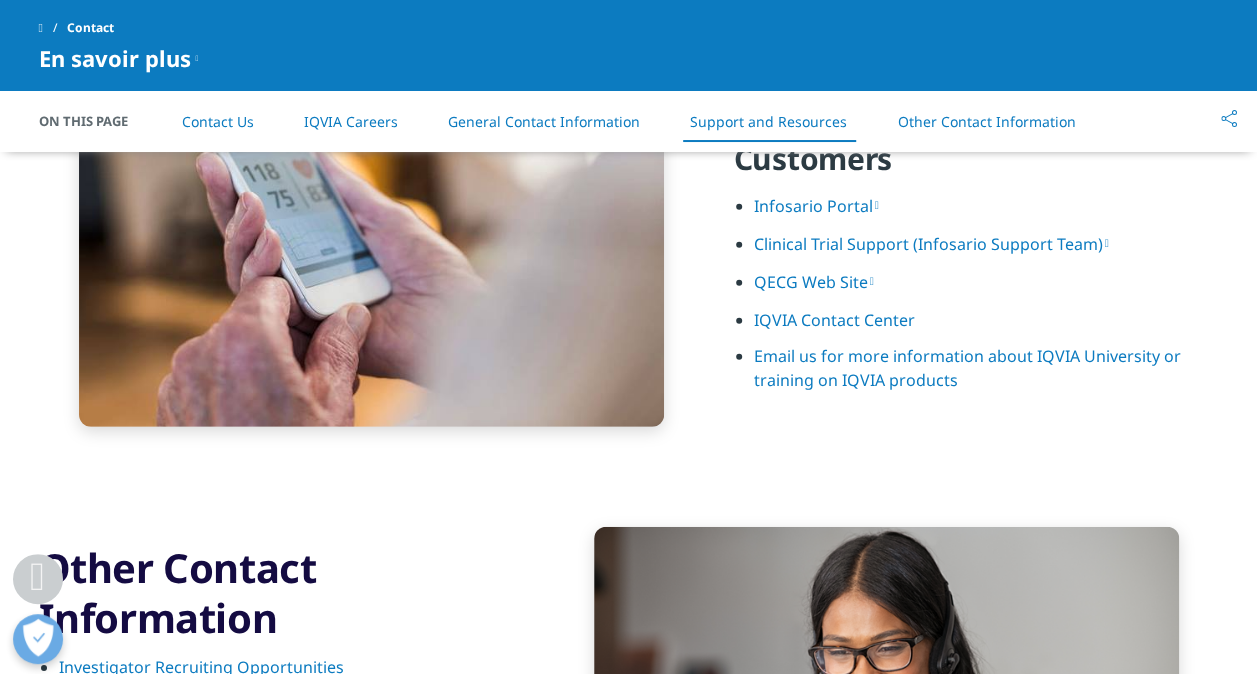 click on "IQVIA Contact Center" at bounding box center [834, 320] 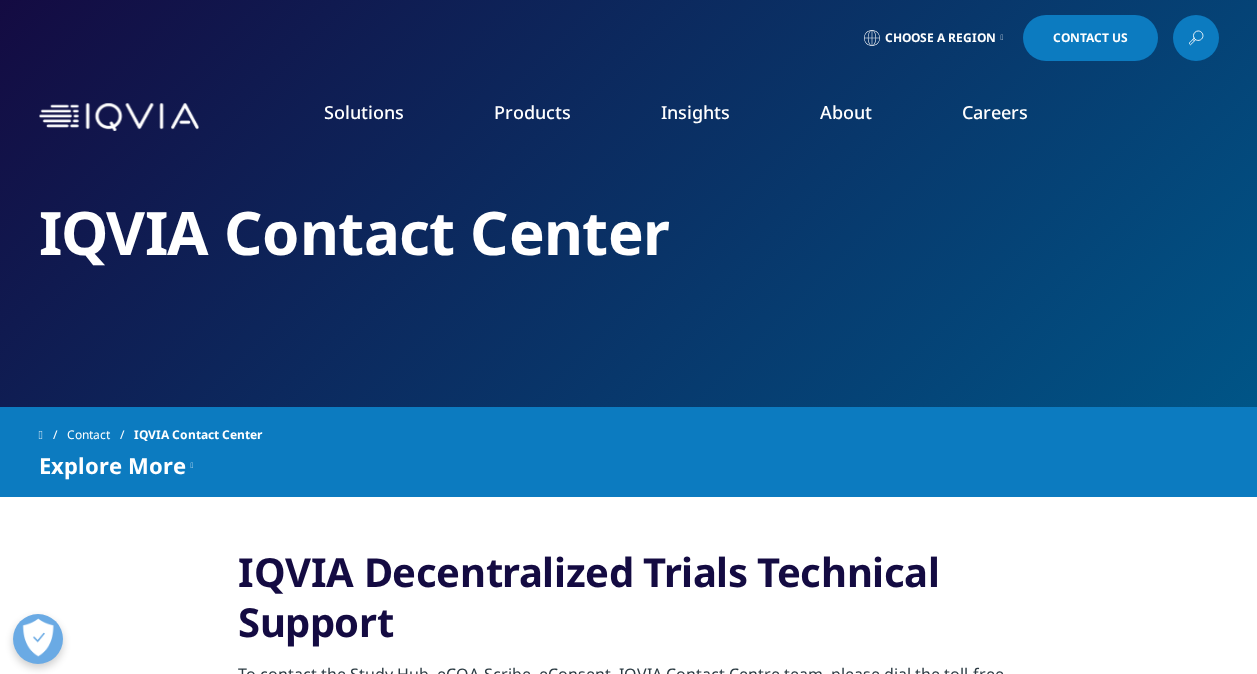 scroll, scrollTop: 122, scrollLeft: 0, axis: vertical 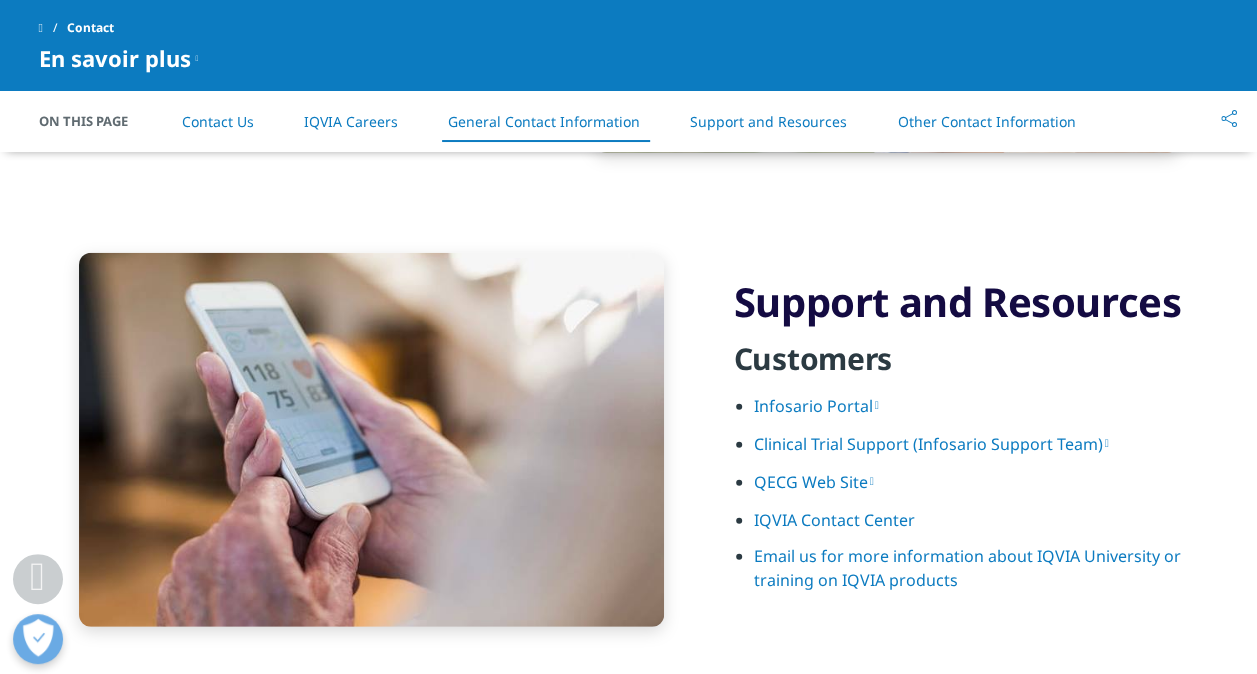 click on "QECG Web Site" at bounding box center (814, 482) 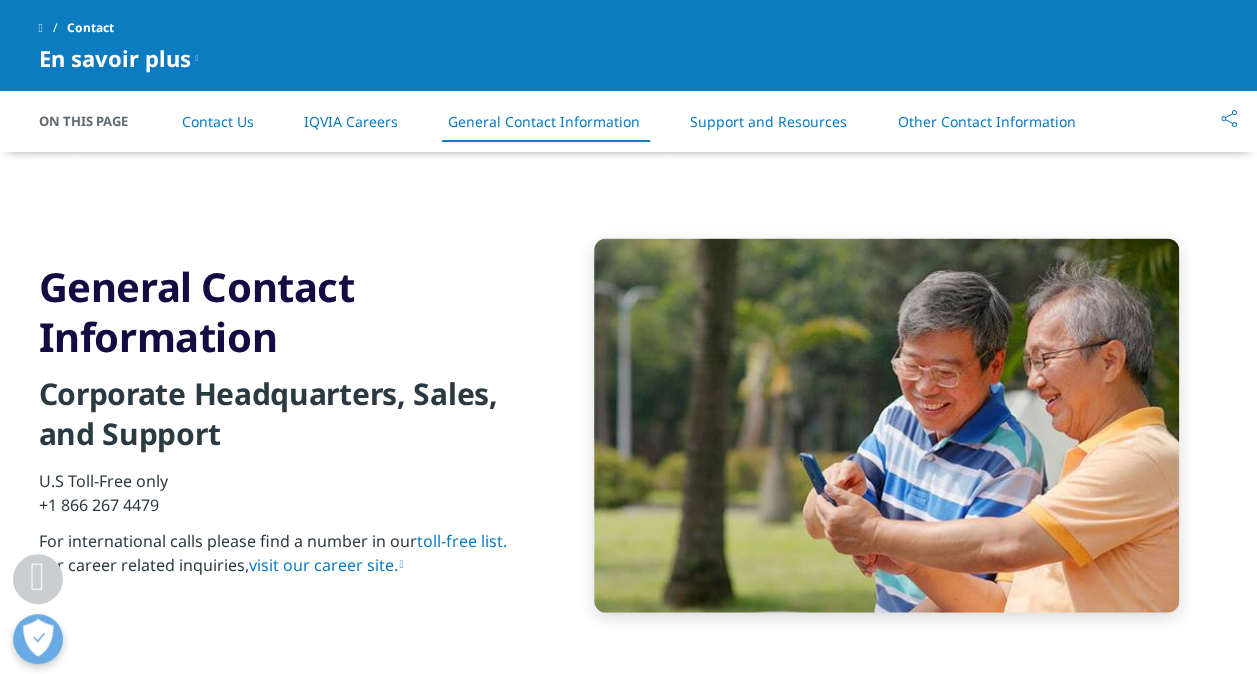 scroll, scrollTop: 2100, scrollLeft: 0, axis: vertical 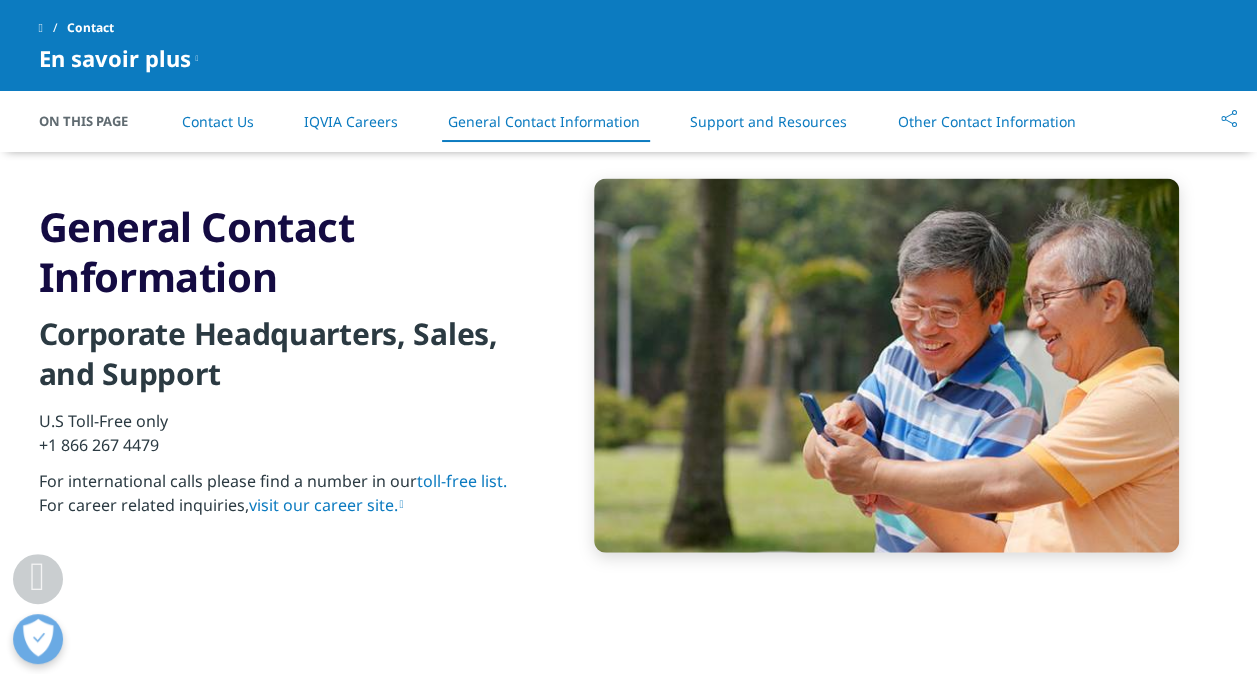 click on "visit our career site." at bounding box center (326, 505) 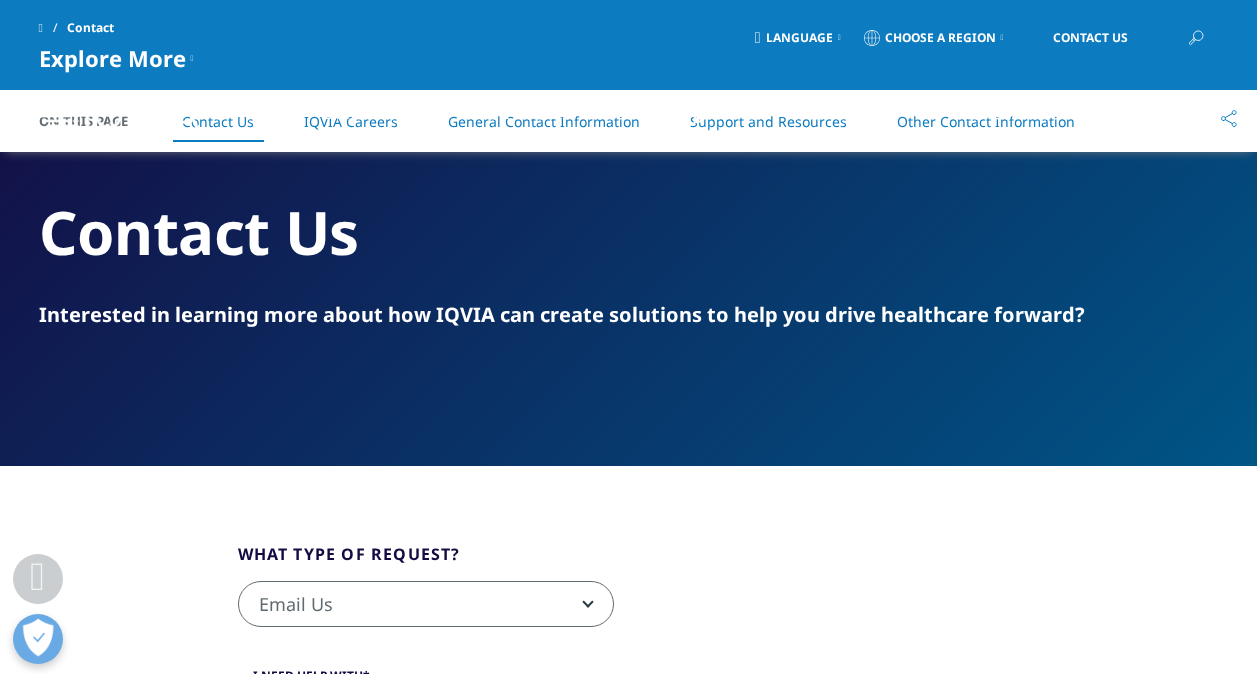 scroll, scrollTop: 500, scrollLeft: 0, axis: vertical 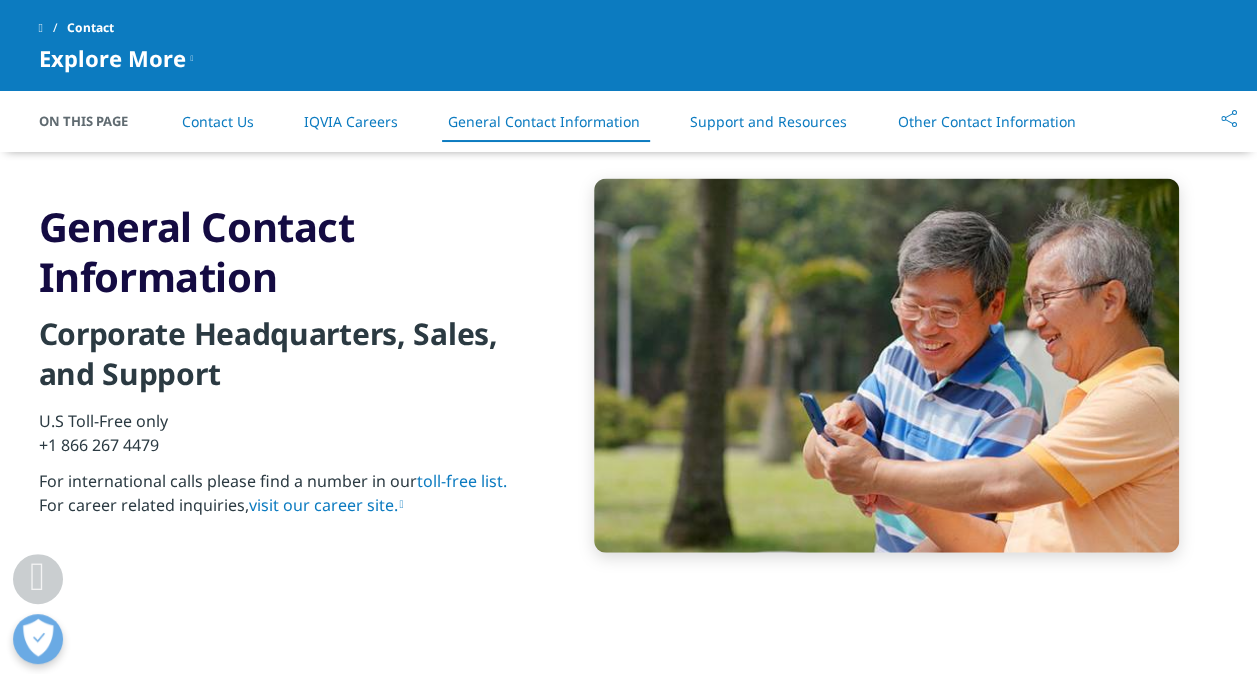 click on "toll-free list." at bounding box center [462, 481] 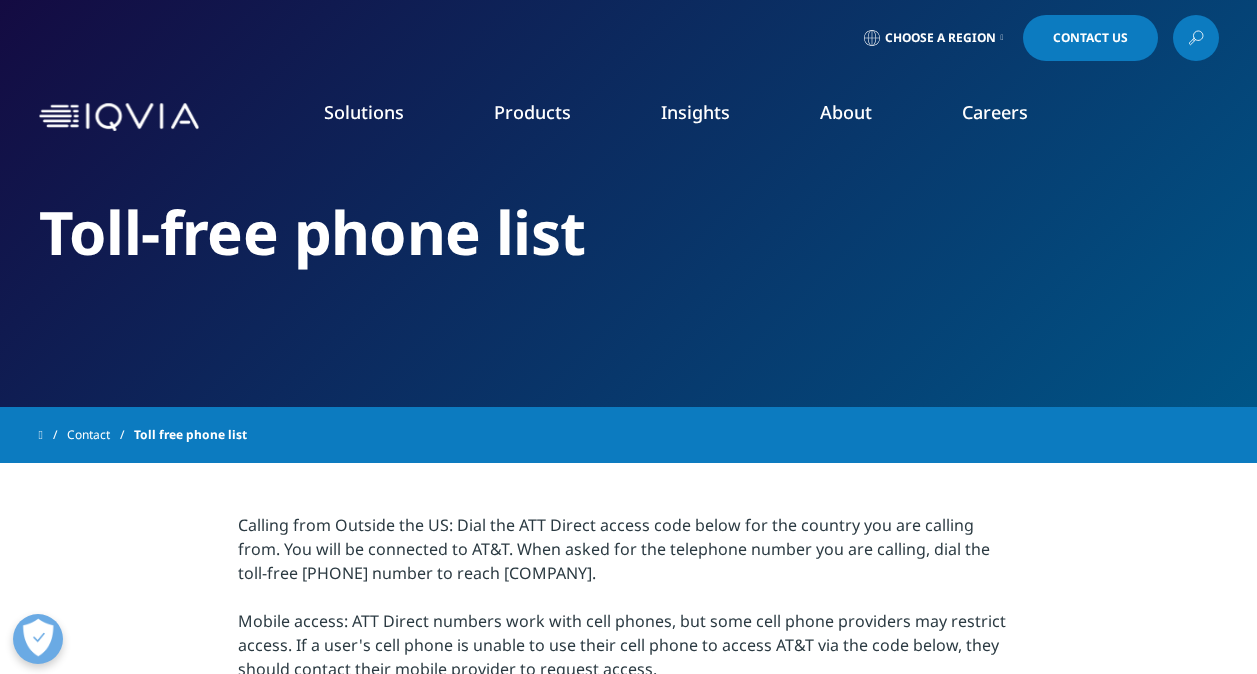 scroll, scrollTop: 0, scrollLeft: 0, axis: both 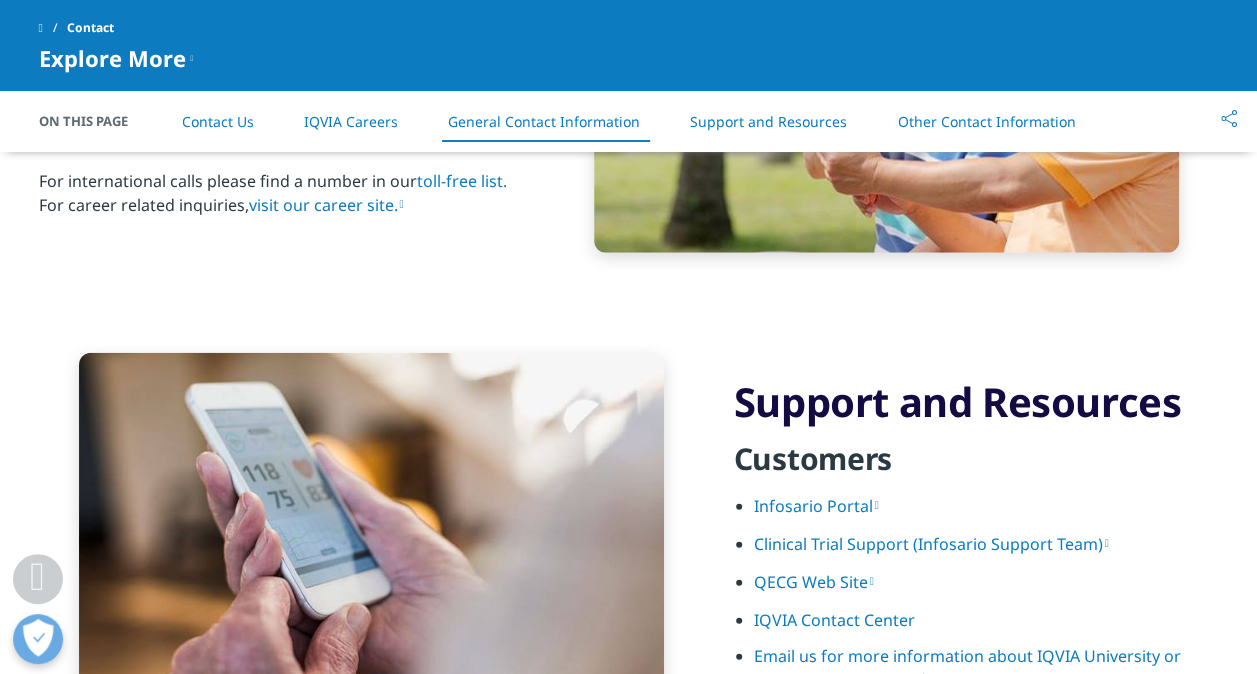 click on "visit our career site." at bounding box center (326, 205) 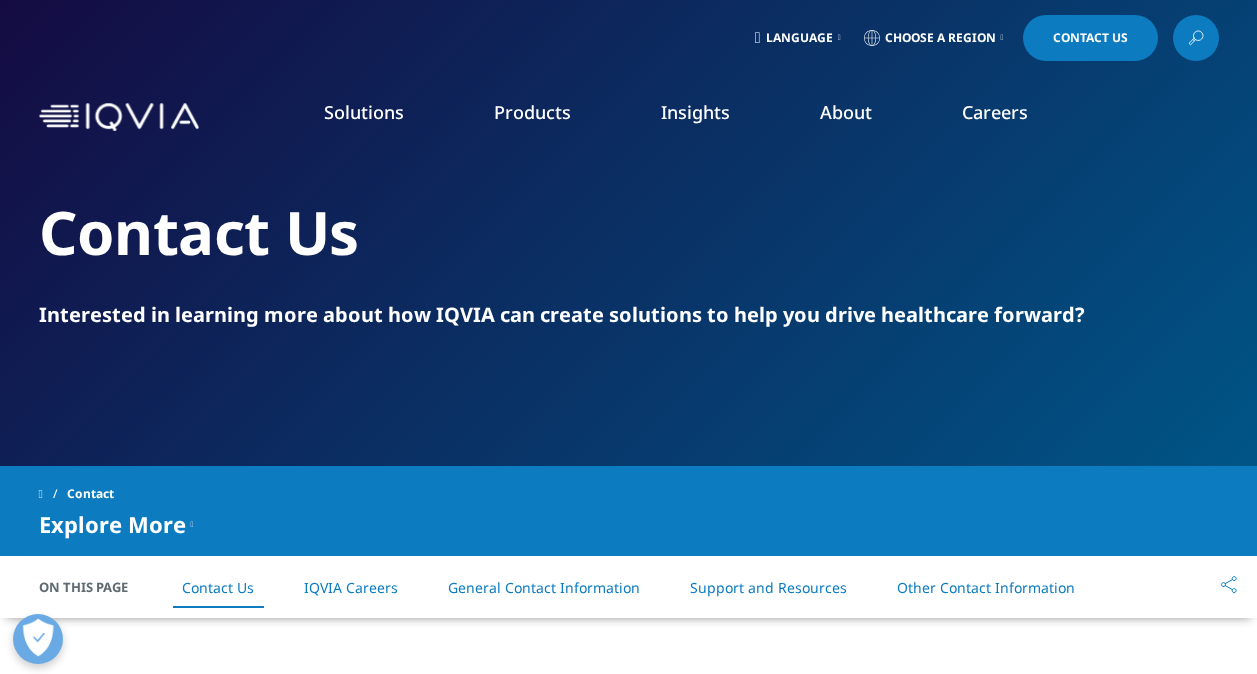 scroll, scrollTop: 0, scrollLeft: 0, axis: both 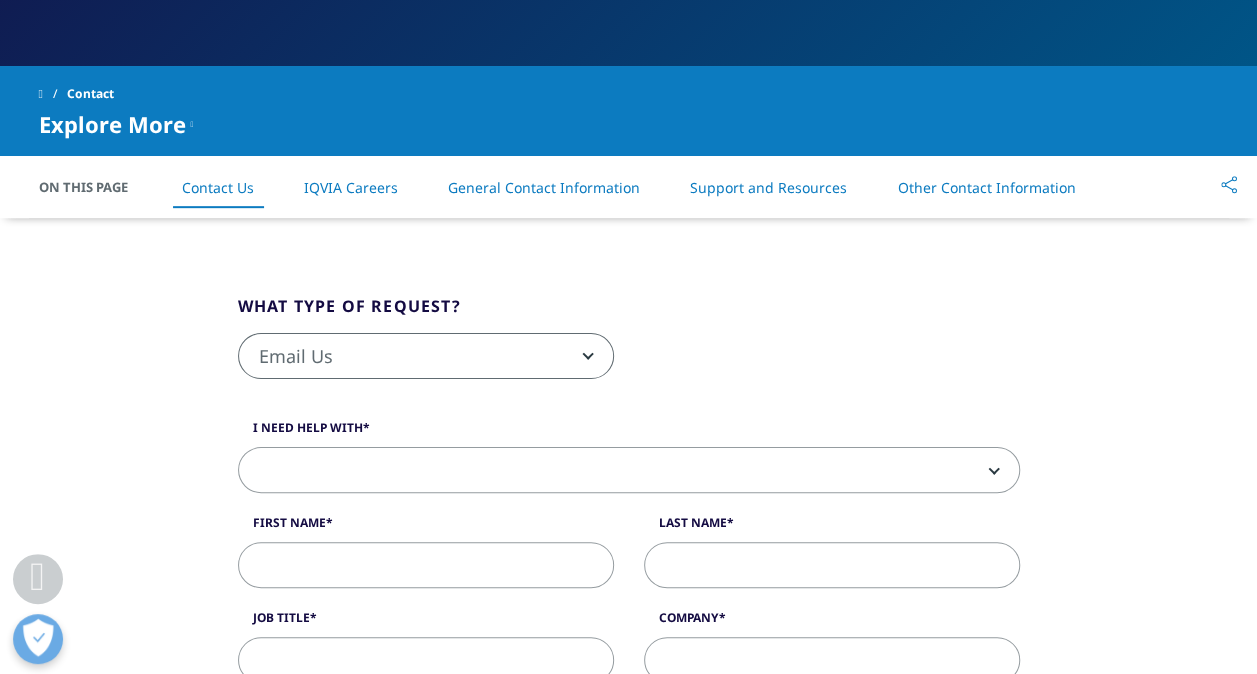 click on "Email Us" at bounding box center (426, 357) 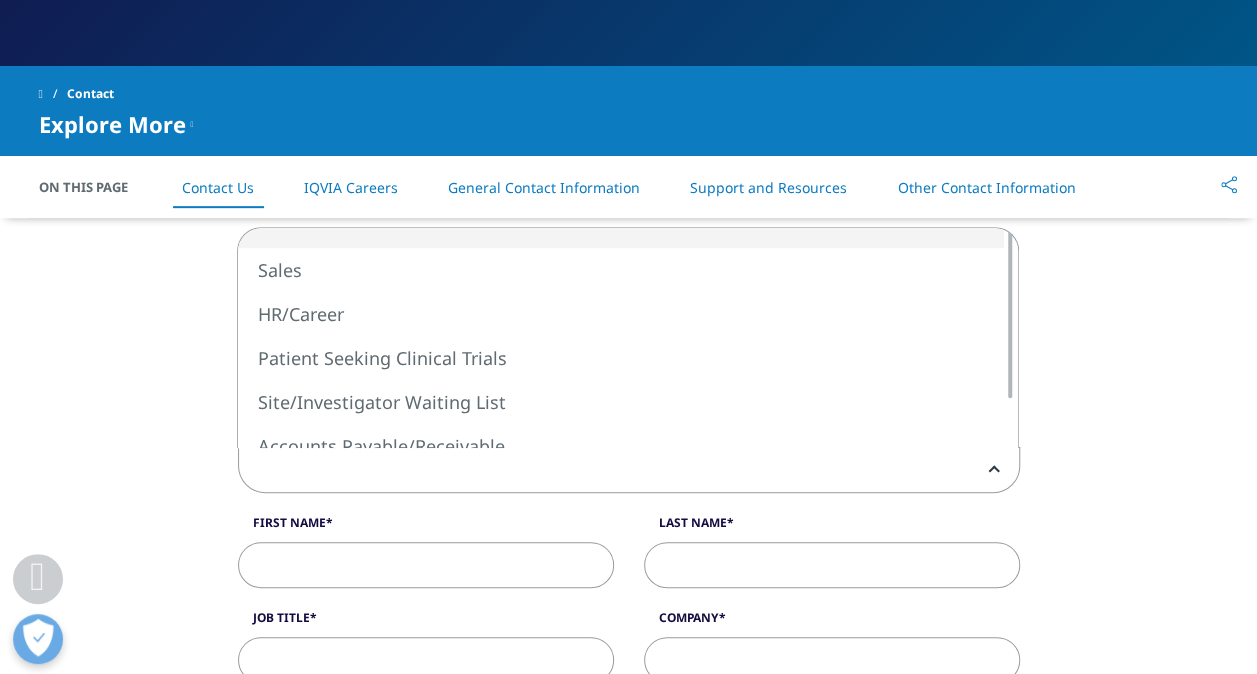 click at bounding box center (629, 471) 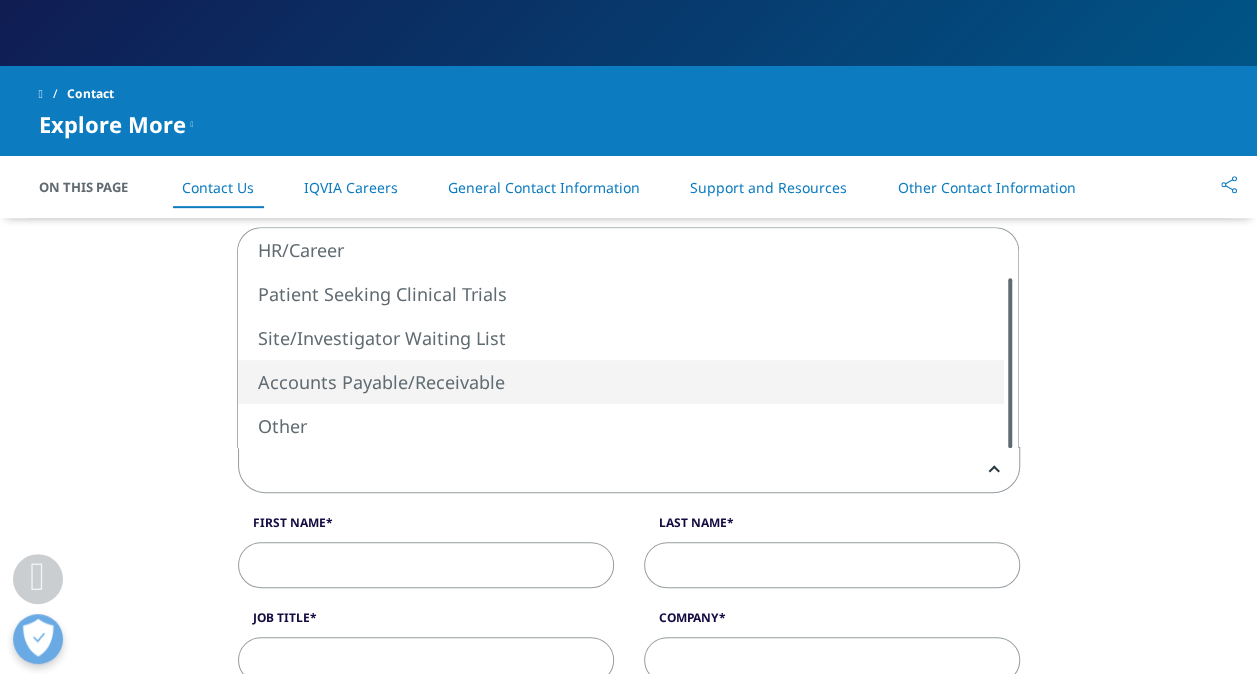 select on "Accounts Payable/Receivable" 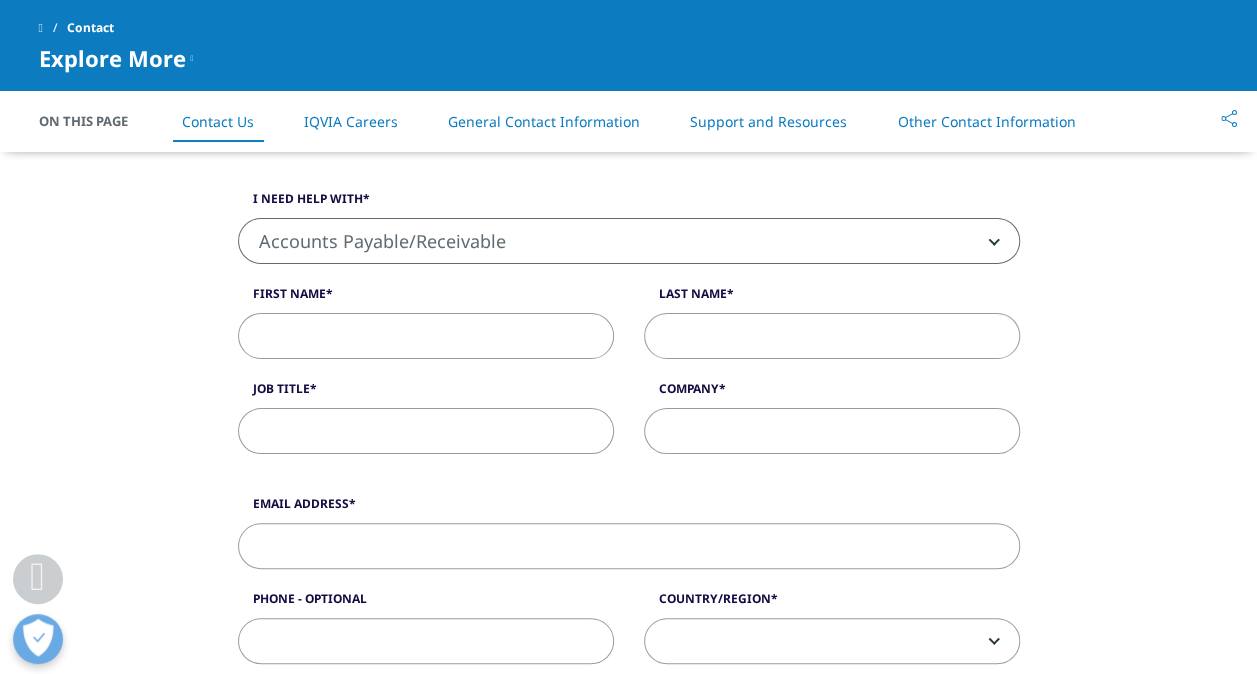 scroll, scrollTop: 600, scrollLeft: 0, axis: vertical 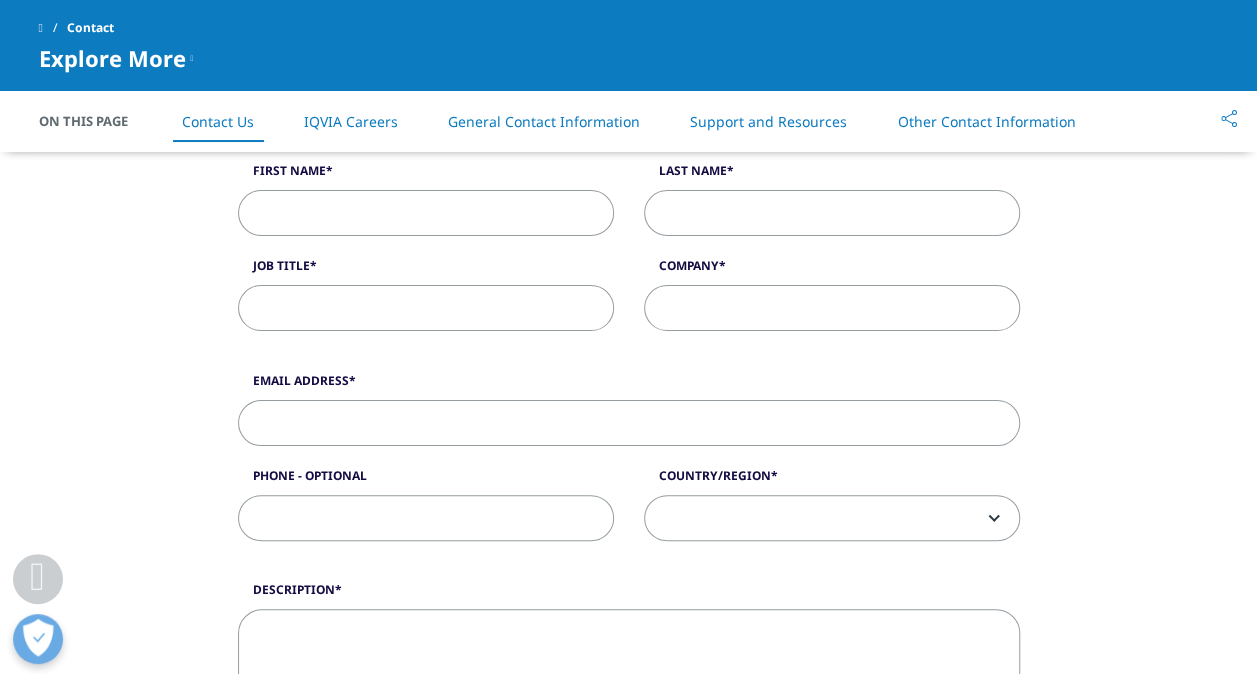 click on "First Name" at bounding box center (426, 213) 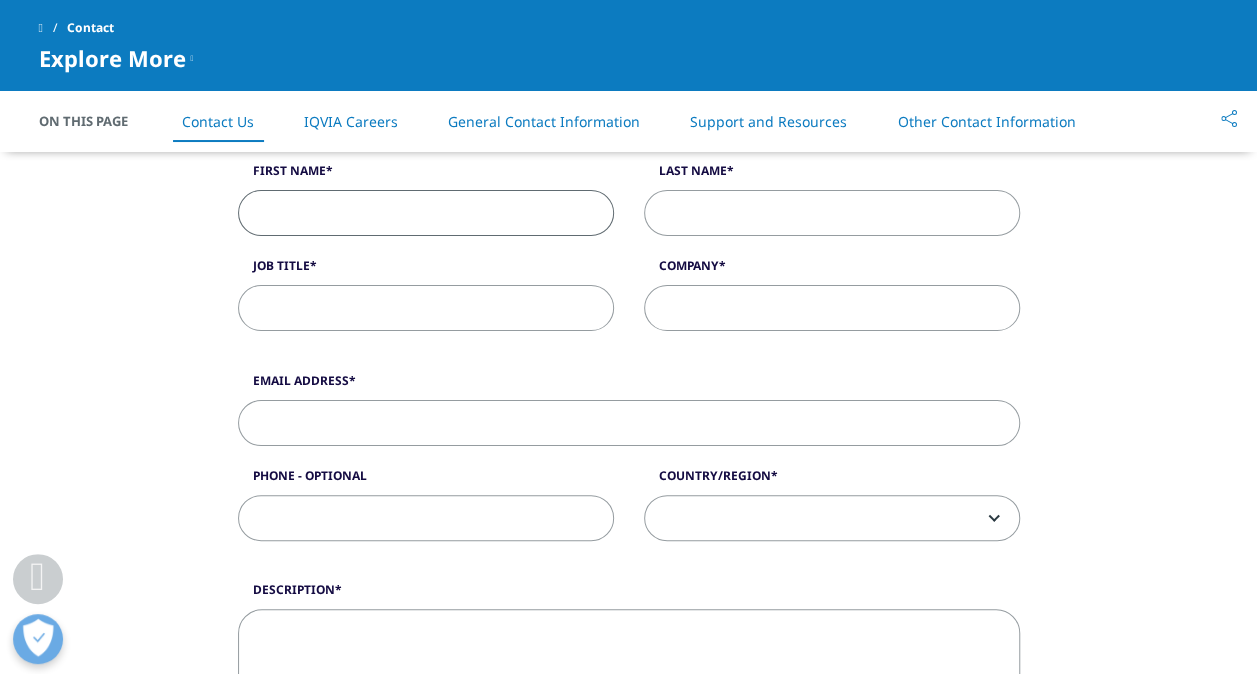type on "Carmen" 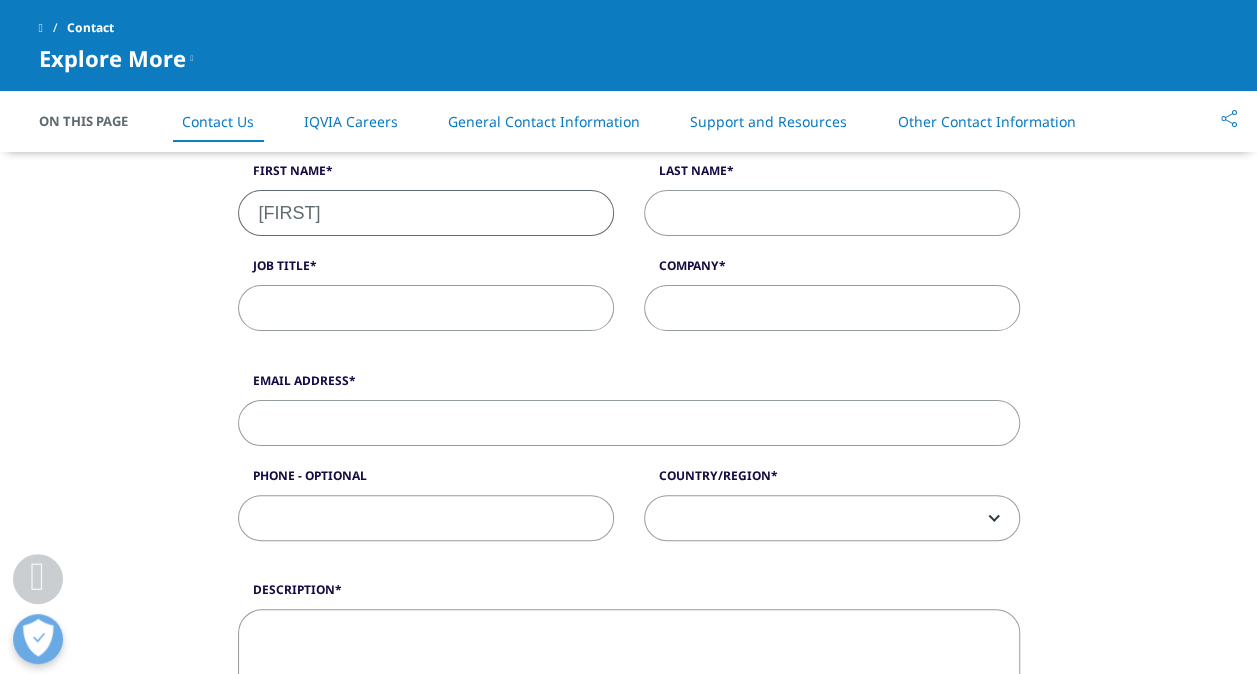 type on "Sisniegas" 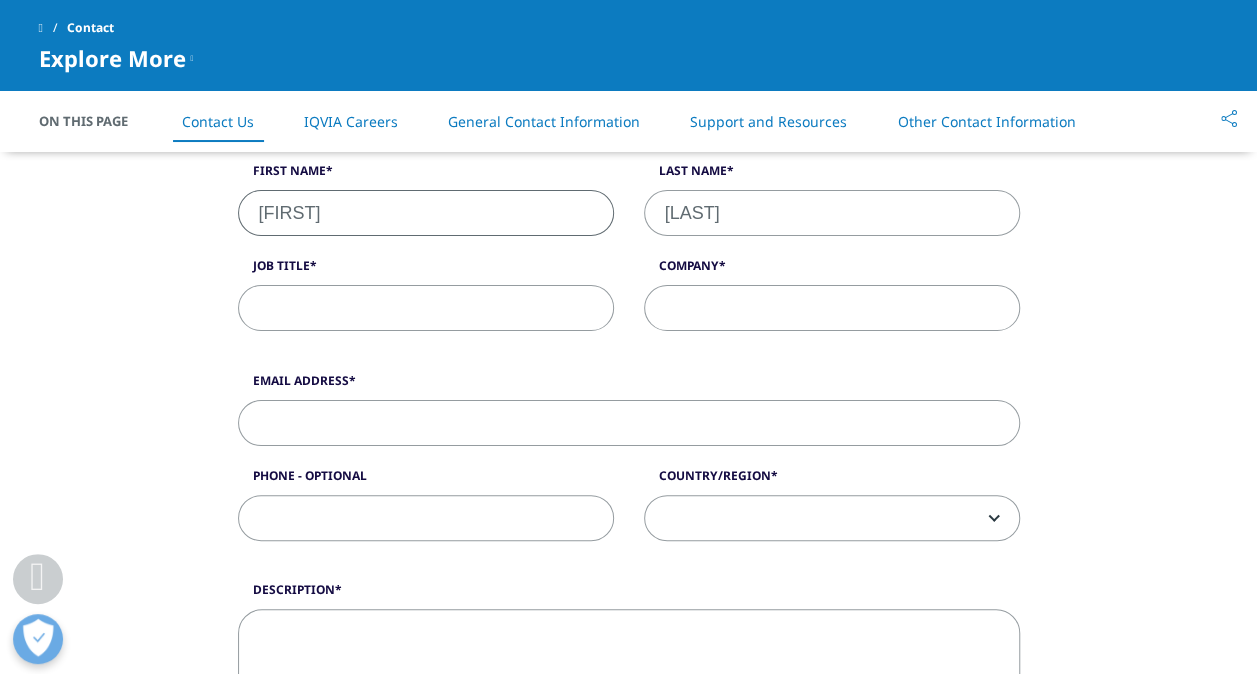 type on "Beiersdorf" 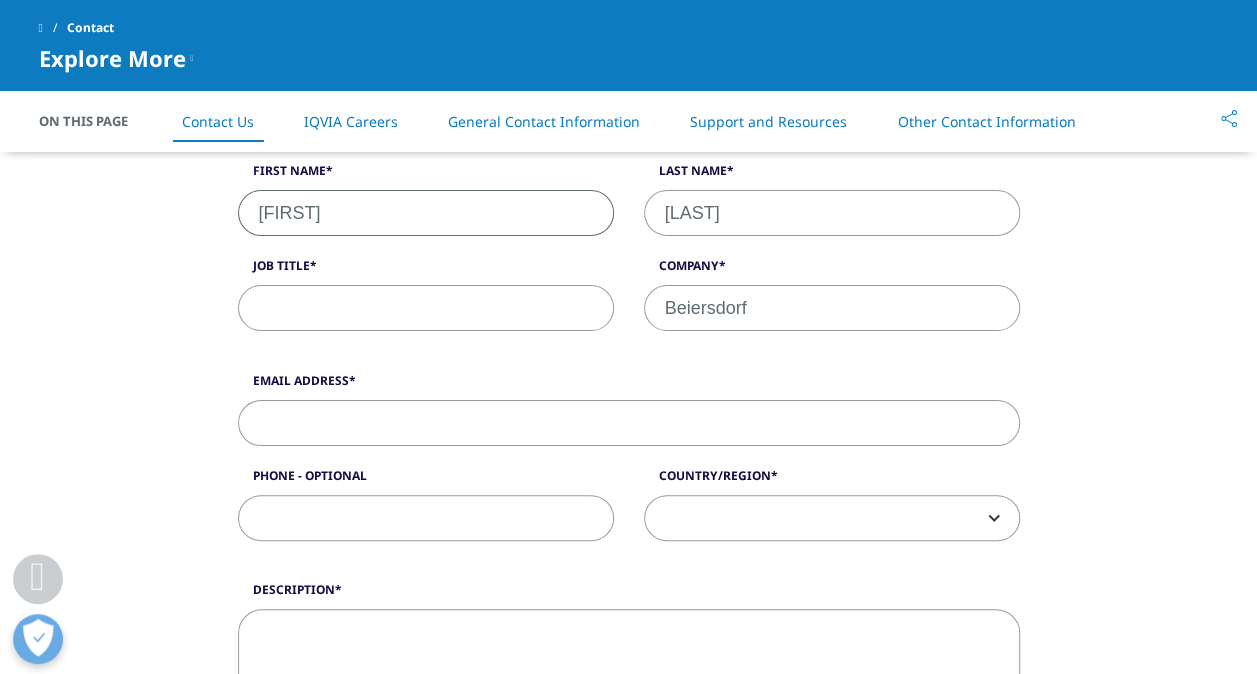 type on "Carmen.SisniegasOchoa@Beiersdorf.com" 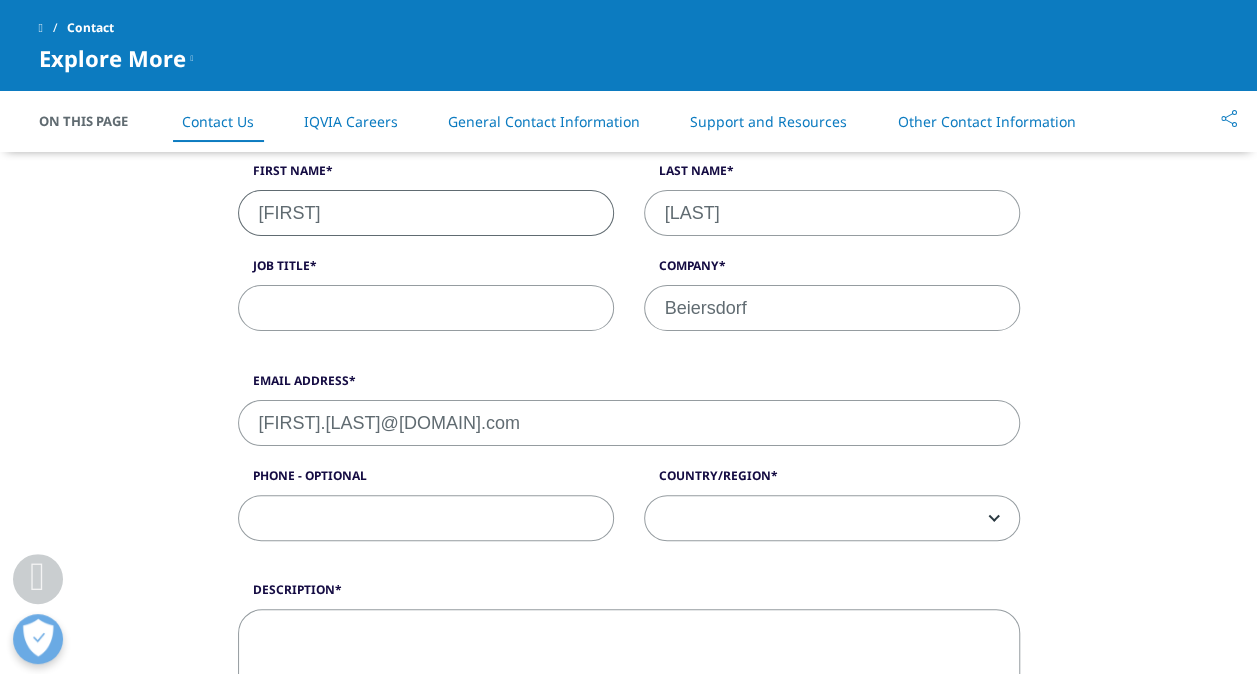 type on "015227265147" 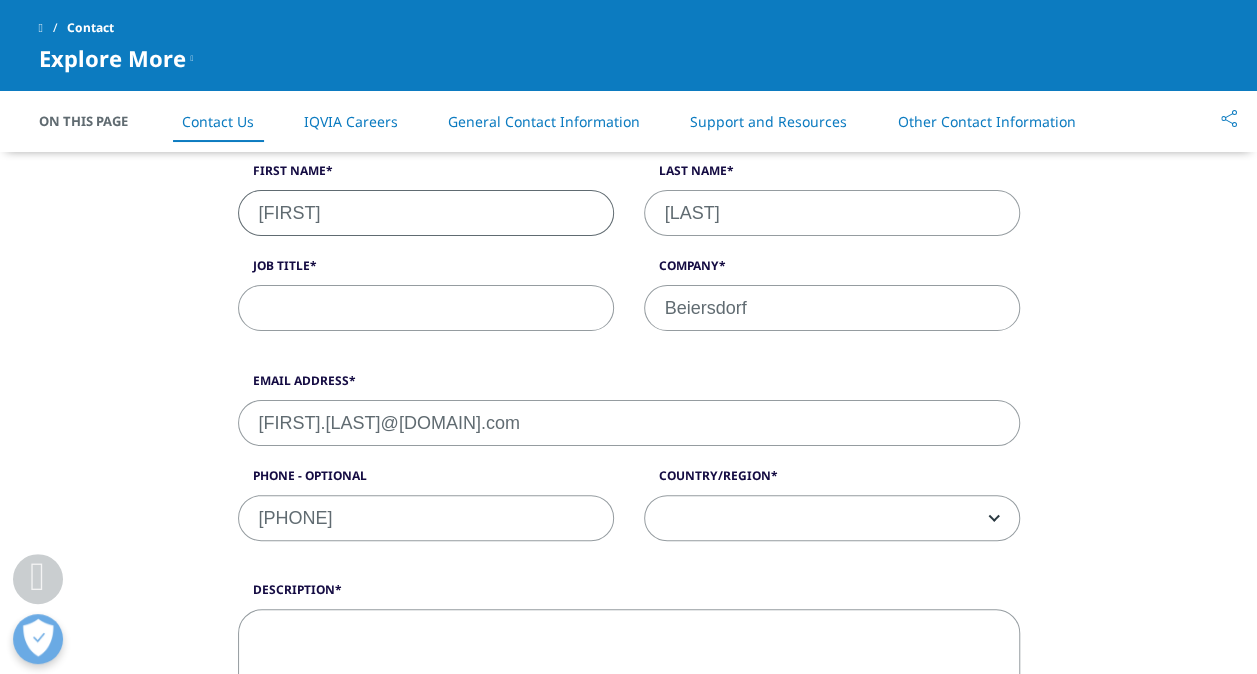 select on "Germany" 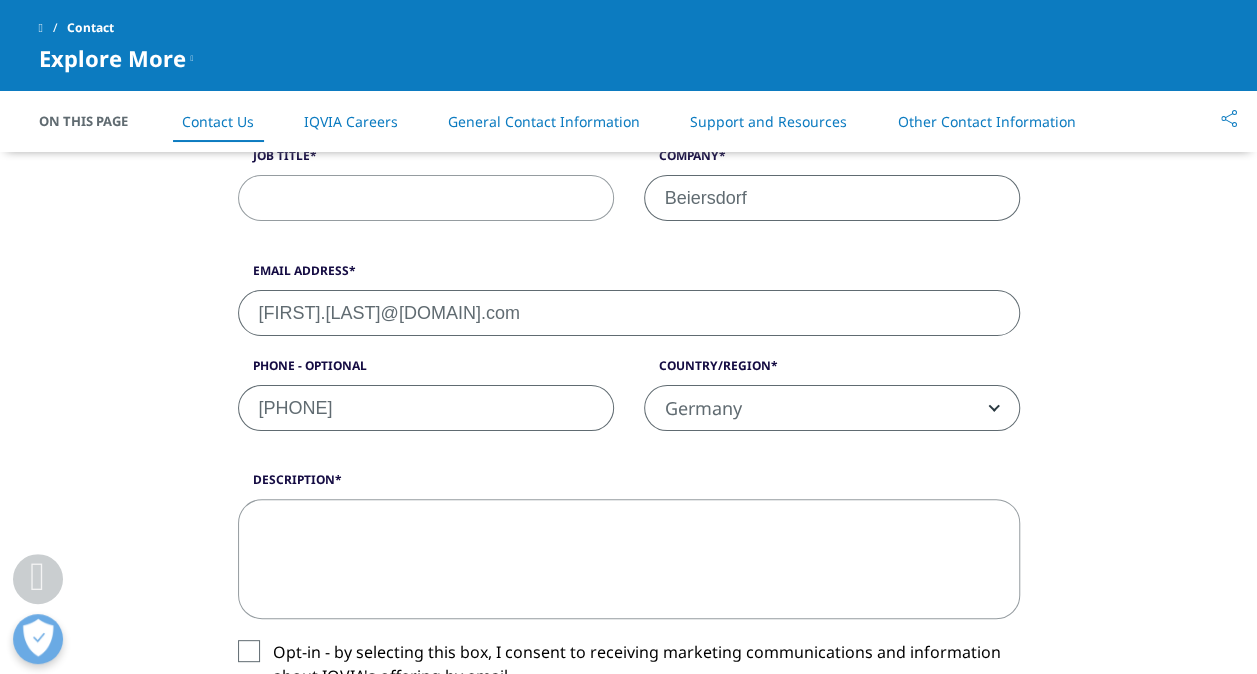 scroll, scrollTop: 900, scrollLeft: 0, axis: vertical 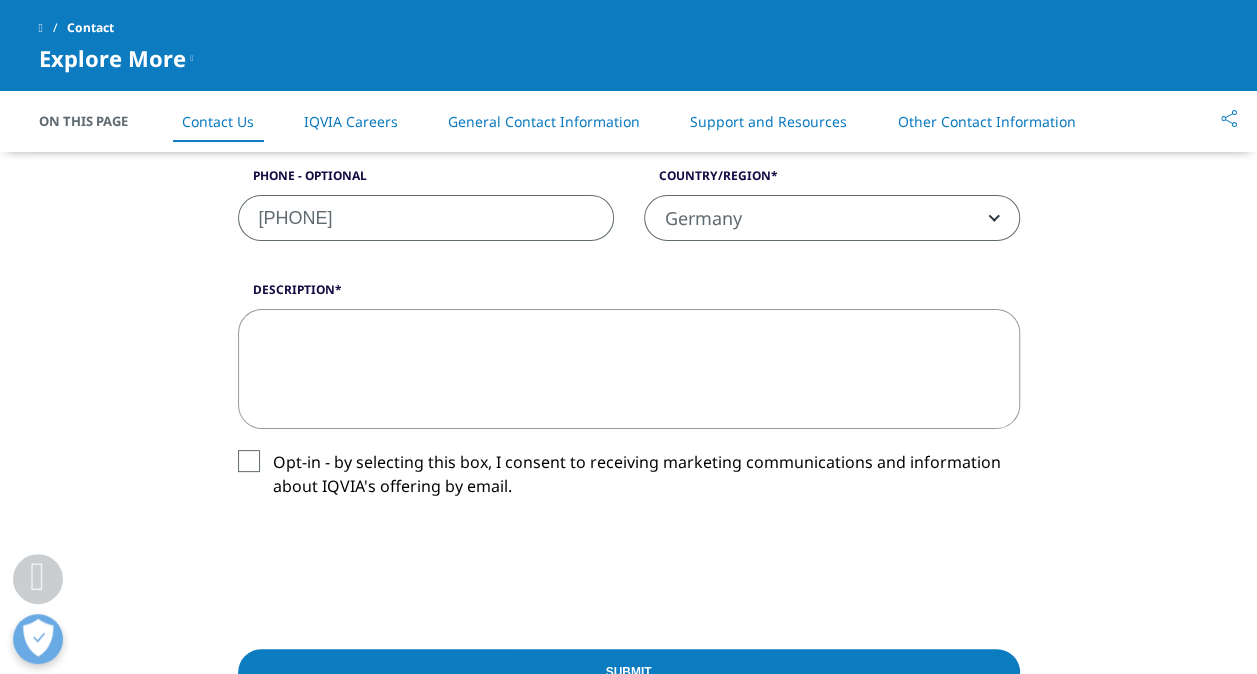 drag, startPoint x: 444, startPoint y: 218, endPoint x: 224, endPoint y: 210, distance: 220.1454 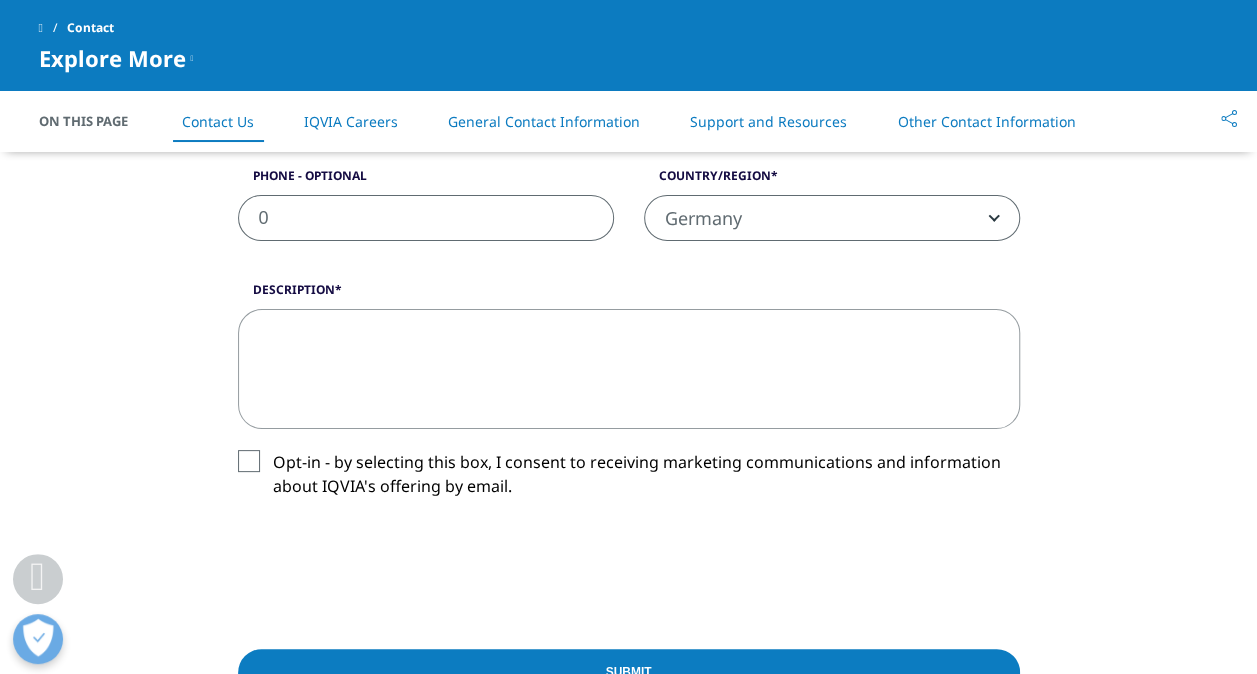 type on "0" 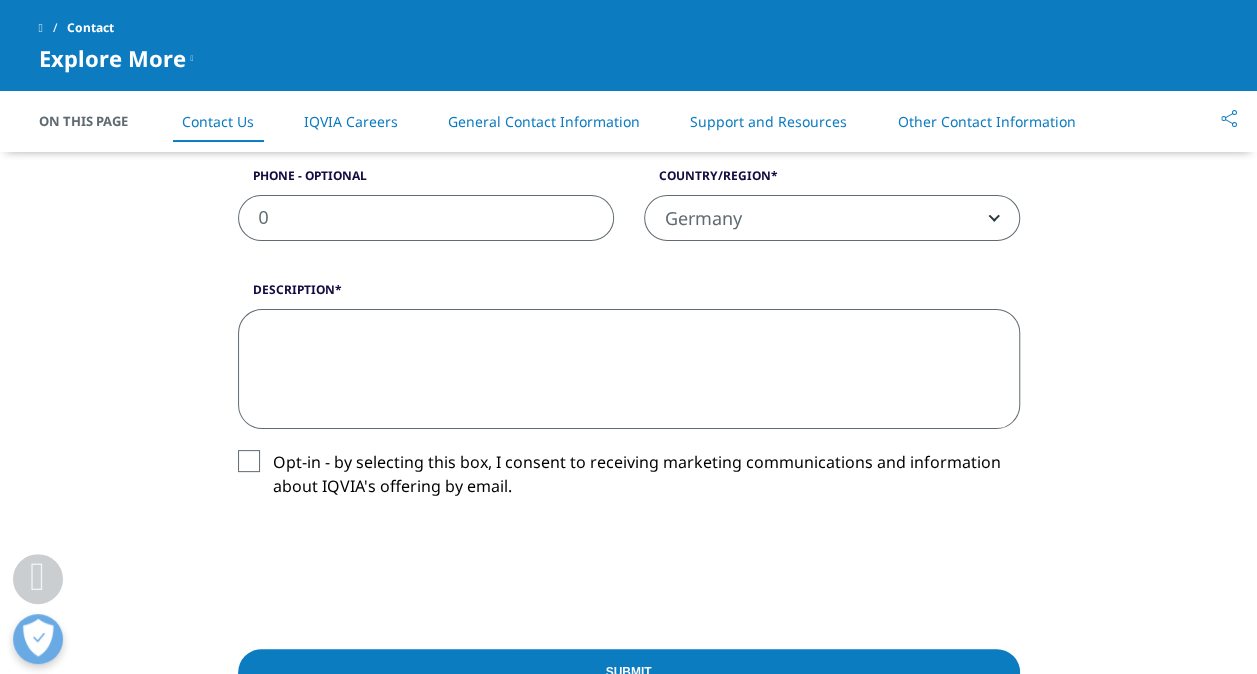 click on "Description" at bounding box center (629, 369) 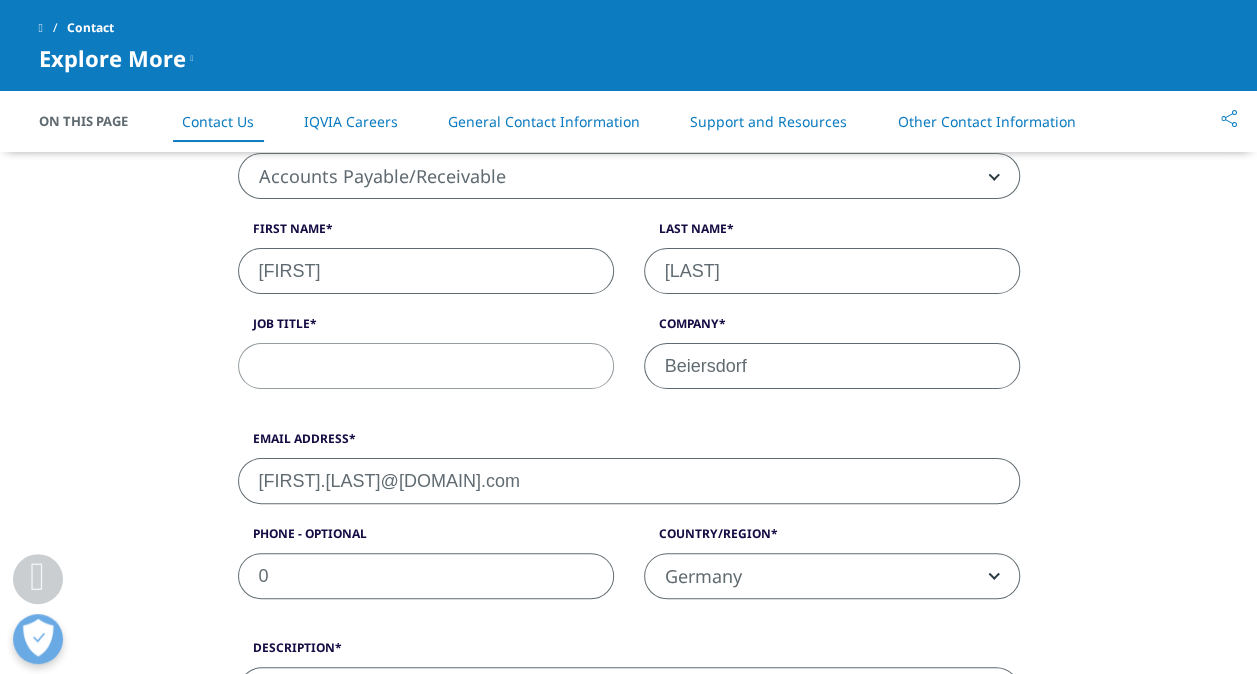 scroll, scrollTop: 500, scrollLeft: 0, axis: vertical 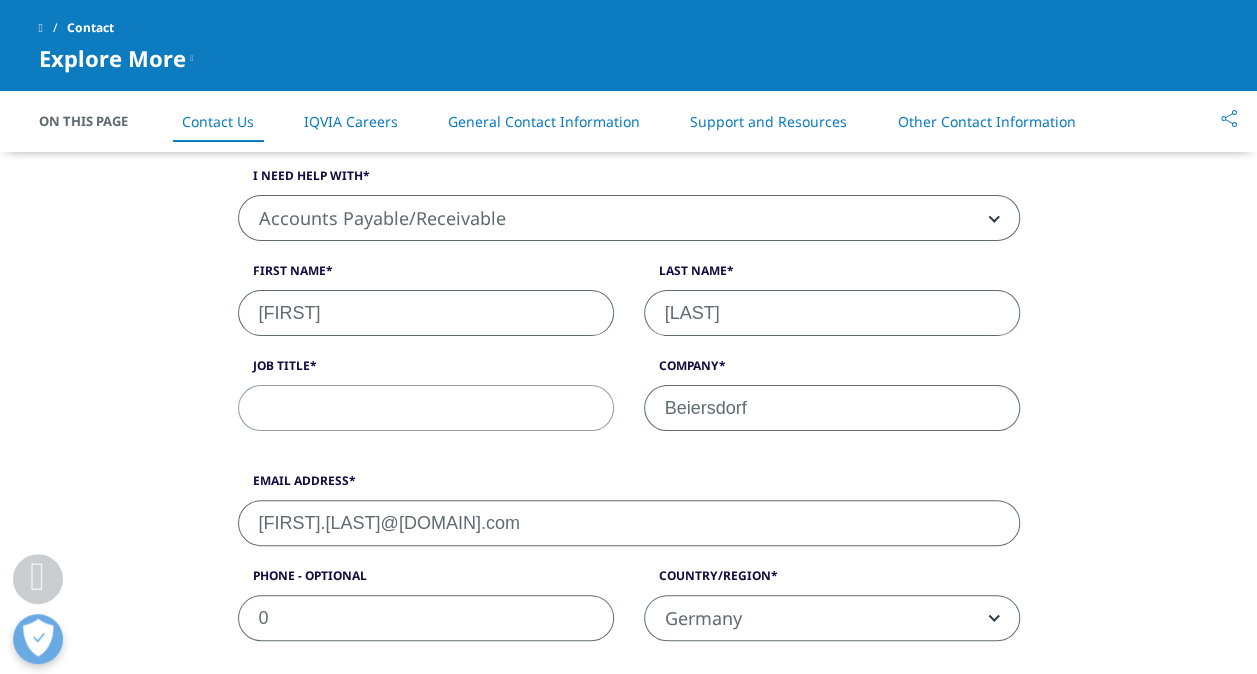 click on "Job Title" at bounding box center [426, 408] 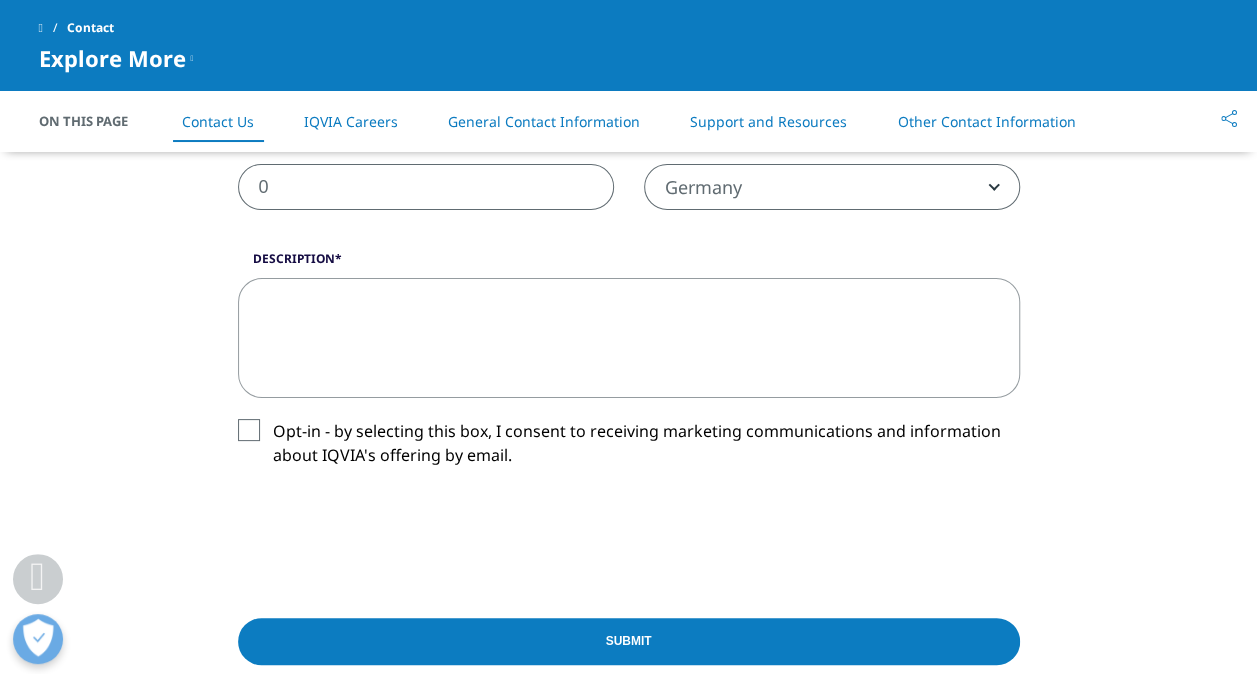 scroll, scrollTop: 900, scrollLeft: 0, axis: vertical 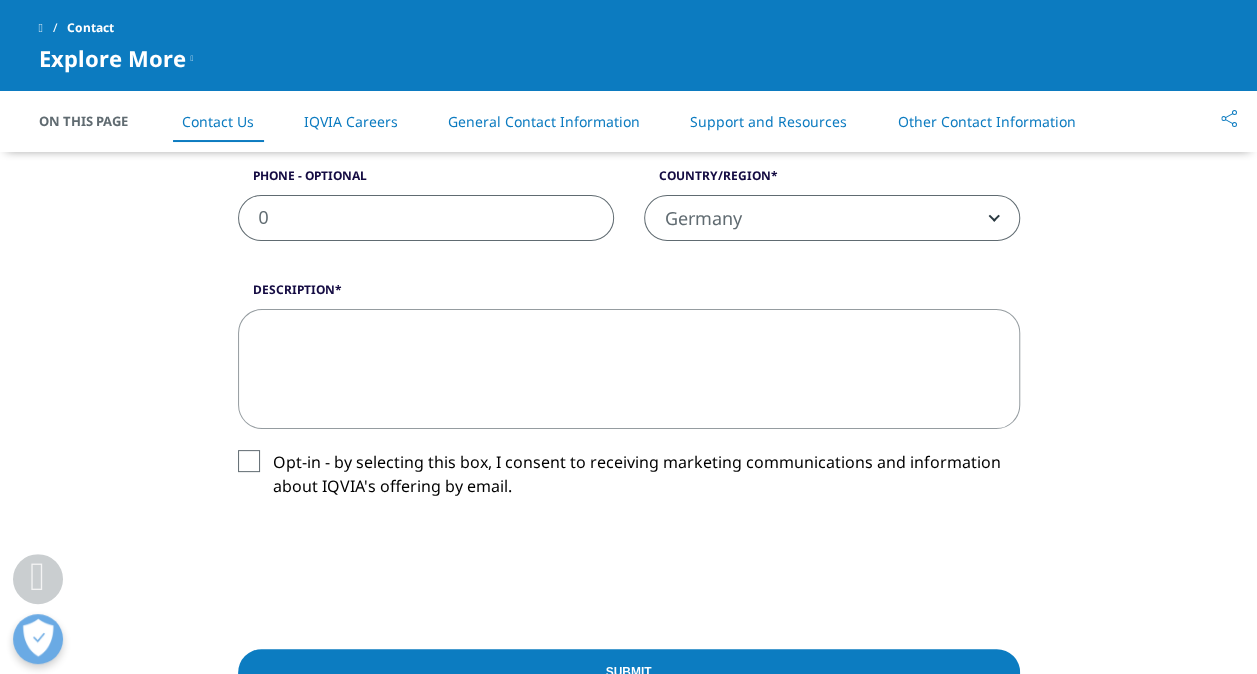 type on "working student" 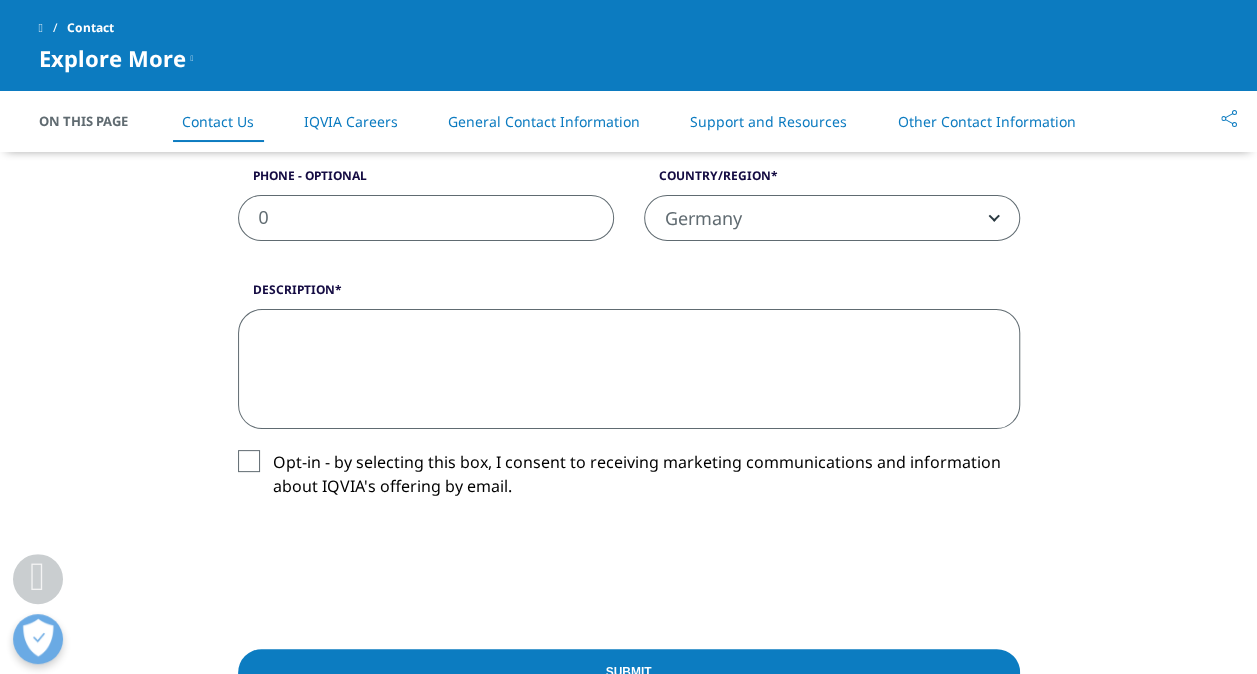 paste on "Confirmation des coordonnées bancaires | Vendor name  | number
Veuillez transmettre cet e-mail à votre service comptable. Nous vous remercions de votre attention.
Votre numéro de vendeur chez Beiersdorf : [42223295] / [0040]
Madame, Monsieur
Afin de pouvoir payer les factures dues sur votre compte bancaire correct, nous vous demandons de nous fournir vos coordonnées bancaires actuelles :
- Titulaire du compte
- Nom de la banque
- IBAN
- Compte bancaire
- Numéro de banque
- Code BIC ou SWIFT
- Devise
Veuillez répondre à ce courriel et l'envoyer à P2PSupport0040@Beiersdorf.com après avoir ajouté vos nom, prénom, fonction et poste.
Au lieu de saisir les coordonnées bancaires dans le texte du courriel, vous pouvez joindre un ou plusieurs documents émis par votre ou vos banques et contenant vos coordonnées bancaires actuellement valides.
Il s'agit d'une vérification indépendante des coordonnées bancaires afin de s'assurer qu'elles sont correctes dans nos systèmes et donc que les paiements sont effectués..." 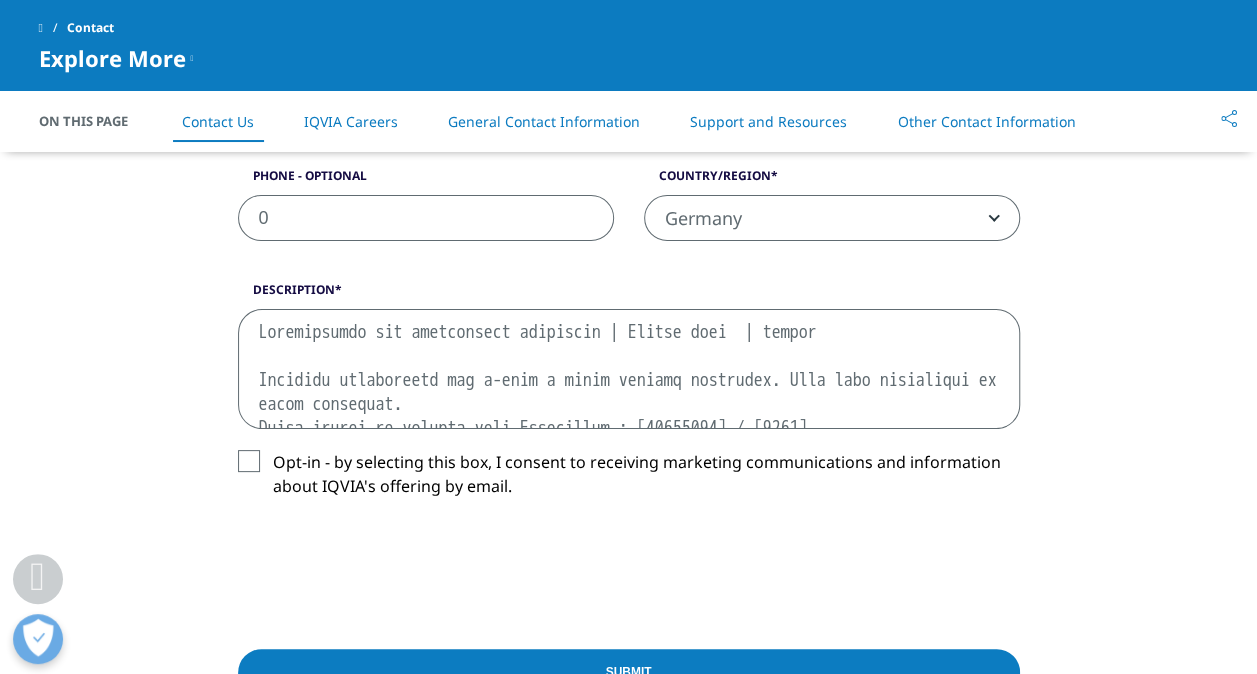 scroll, scrollTop: 970, scrollLeft: 0, axis: vertical 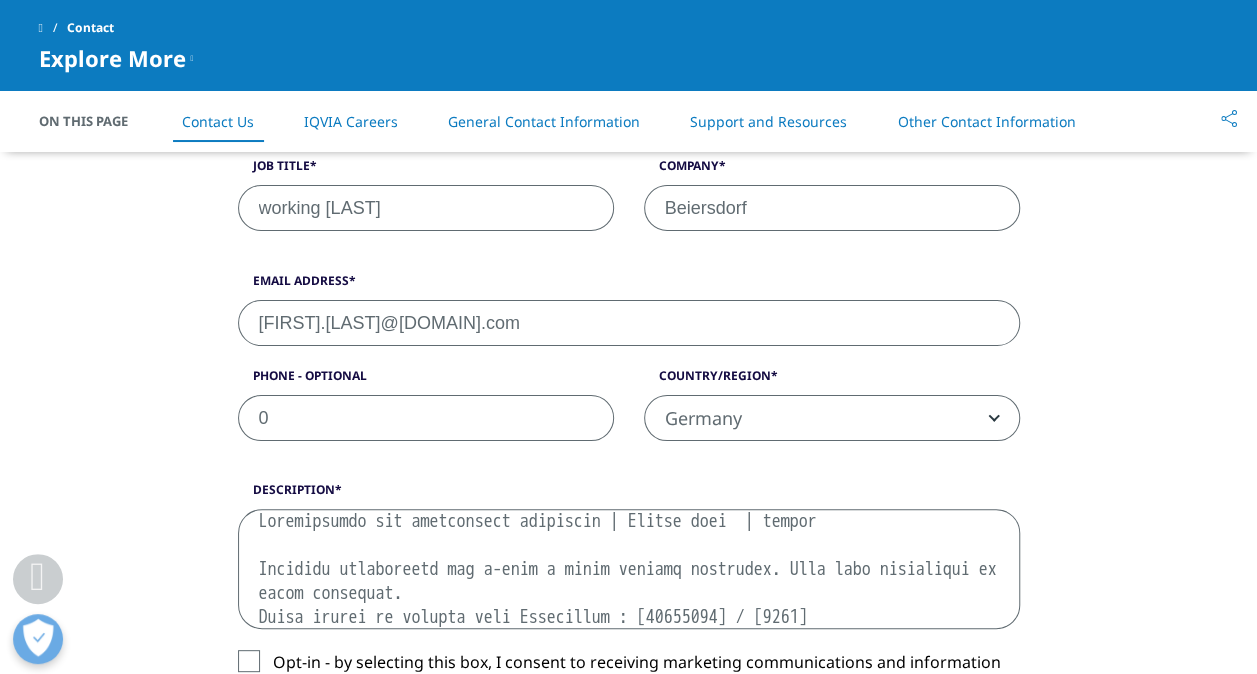 click on "Description" at bounding box center (629, 569) 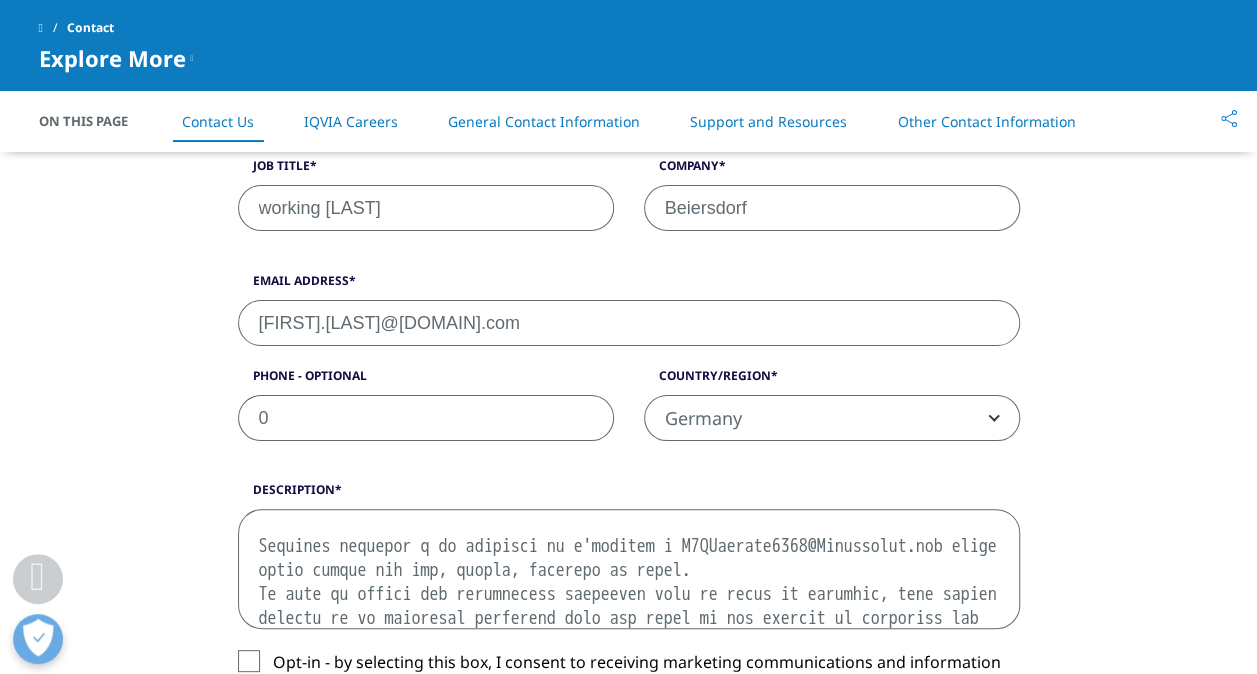 scroll, scrollTop: 442, scrollLeft: 0, axis: vertical 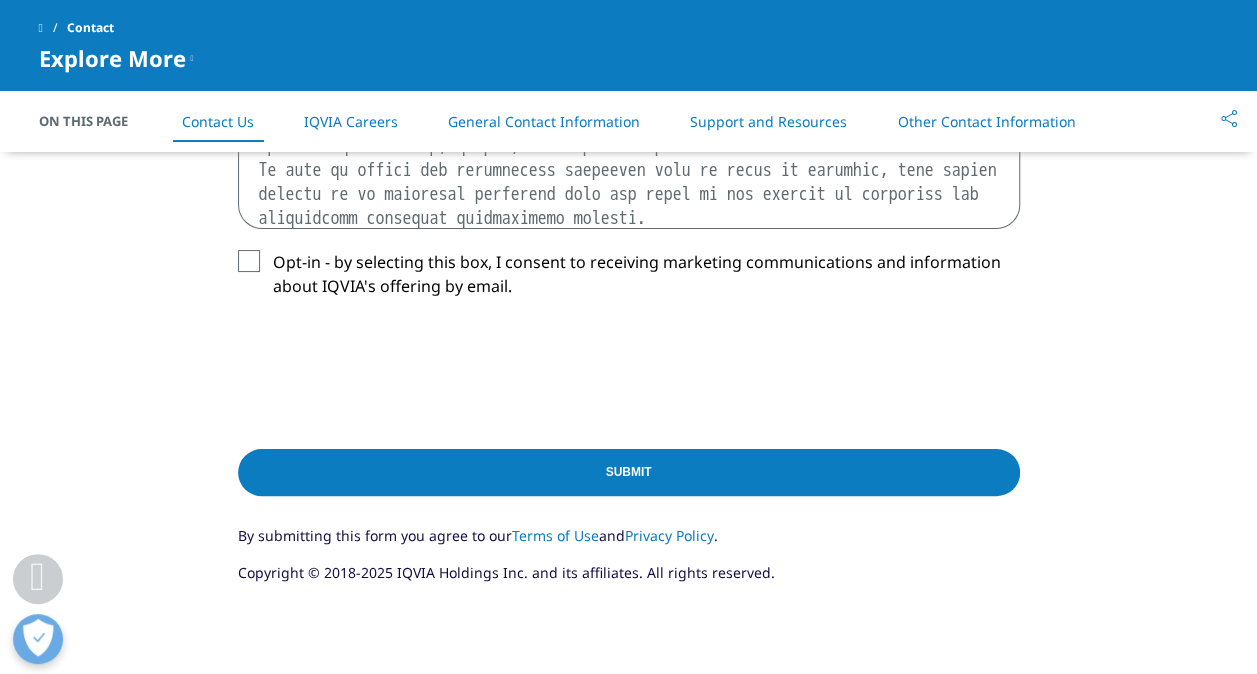 type on "Confirmation des coordonnées bancaires | Vendor name  | number
Veuillez transmettre cet e-mail à votre service comptable. Nous vous remercions de votre attention.
Votre numéro de vendeur chez Beiersdorf : [42047426] / [0040]
Madame, Monsieur
Afin de pouvoir payer les factures dues sur votre compte bancaire correct, nous vous demandons de nous fournir vos coordonnées bancaires actuelles :
- Titulaire du compte
- Nom de la banque
- IBAN
- Compte bancaire
- Numéro de banque
- Code BIC ou SWIFT
- Devise
Veuillez répondre à ce courriel et l'envoyer à P2PSupport0040@Beiersdorf.com après avoir ajouté vos nom, prénom, fonction et poste.
Au lieu de saisir les coordonnées bancaires dans le texte du courriel, vous pouvez joindre un ou plusieurs documents émis par votre ou vos banques et contenant vos coordonnées bancaires actuellement valides.
Il s'agit d'une vérification indépendante des coordonnées bancaires afin de s'assurer qu'elles sont correctes dans nos systèmes et donc que les paiements sont effectués..." 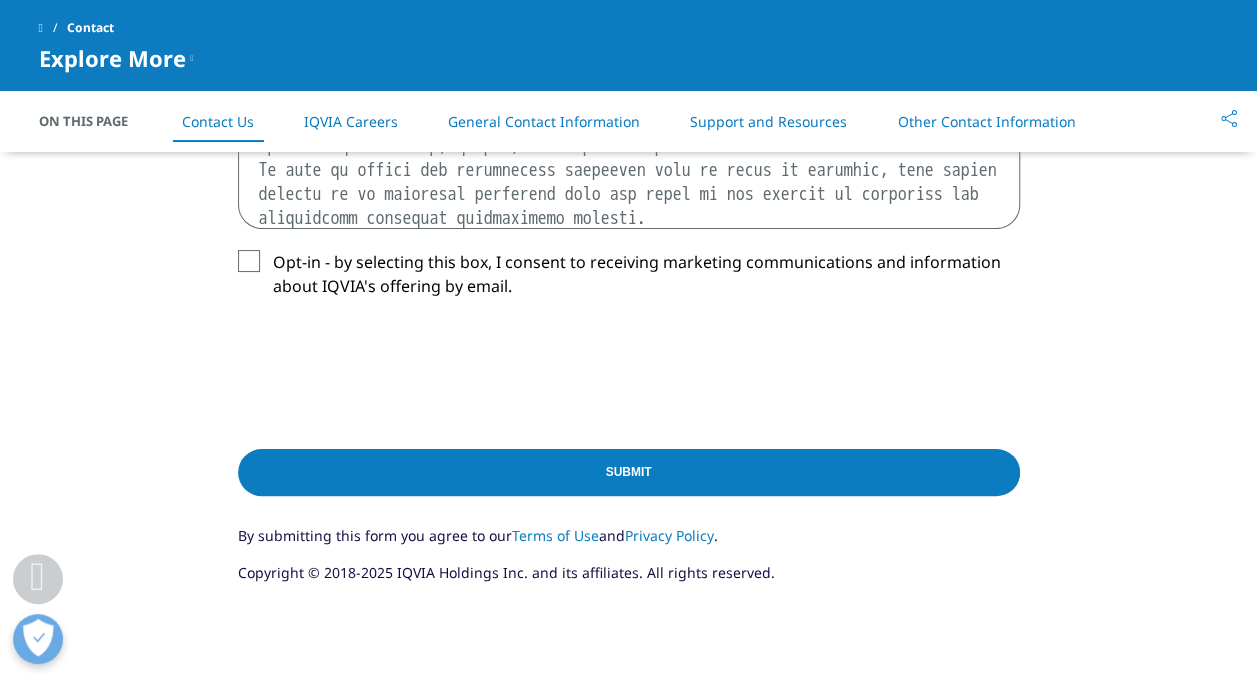 click on "Opt-in - by selecting this box, I consent to receiving marketing communications and information about IQVIA's offering by email." at bounding box center (629, 279) 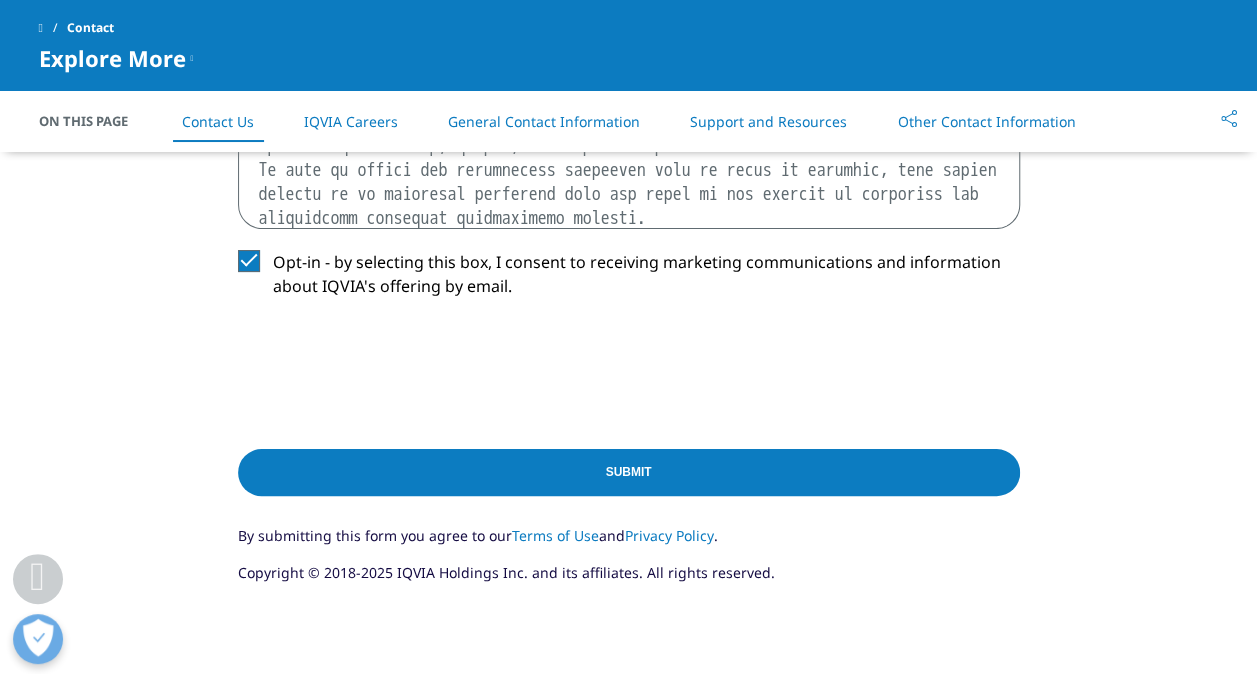 click on "Submit" at bounding box center [629, 472] 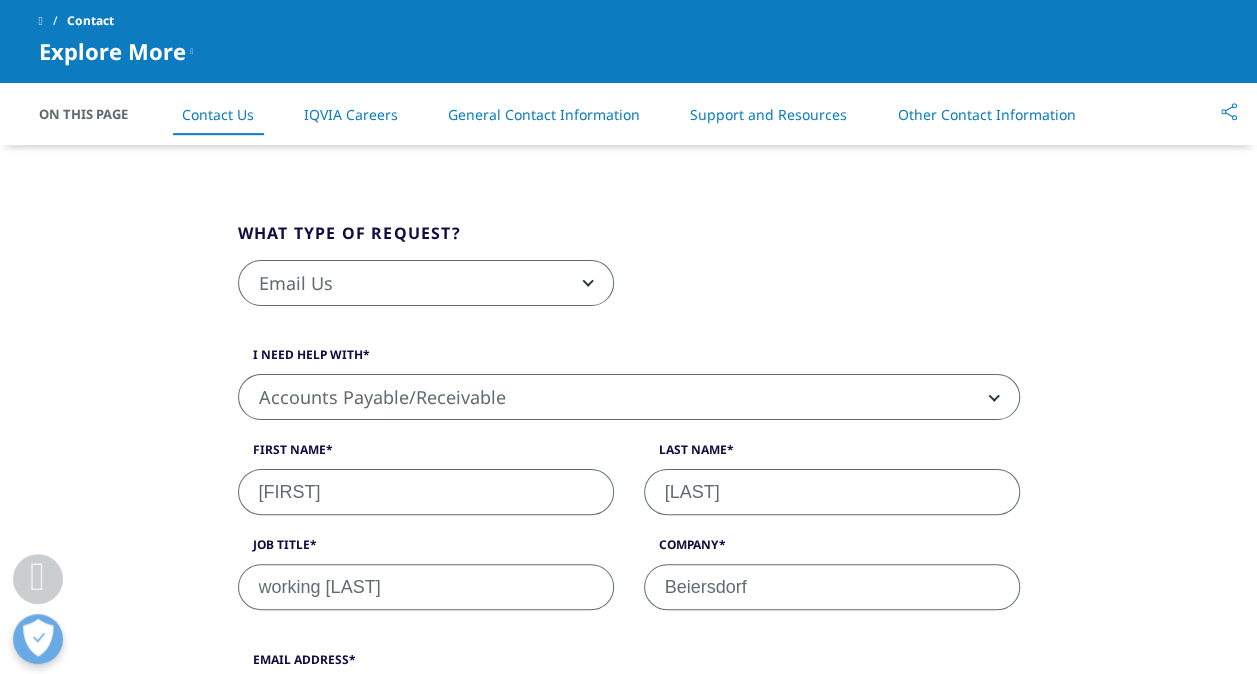 scroll, scrollTop: 441, scrollLeft: 0, axis: vertical 